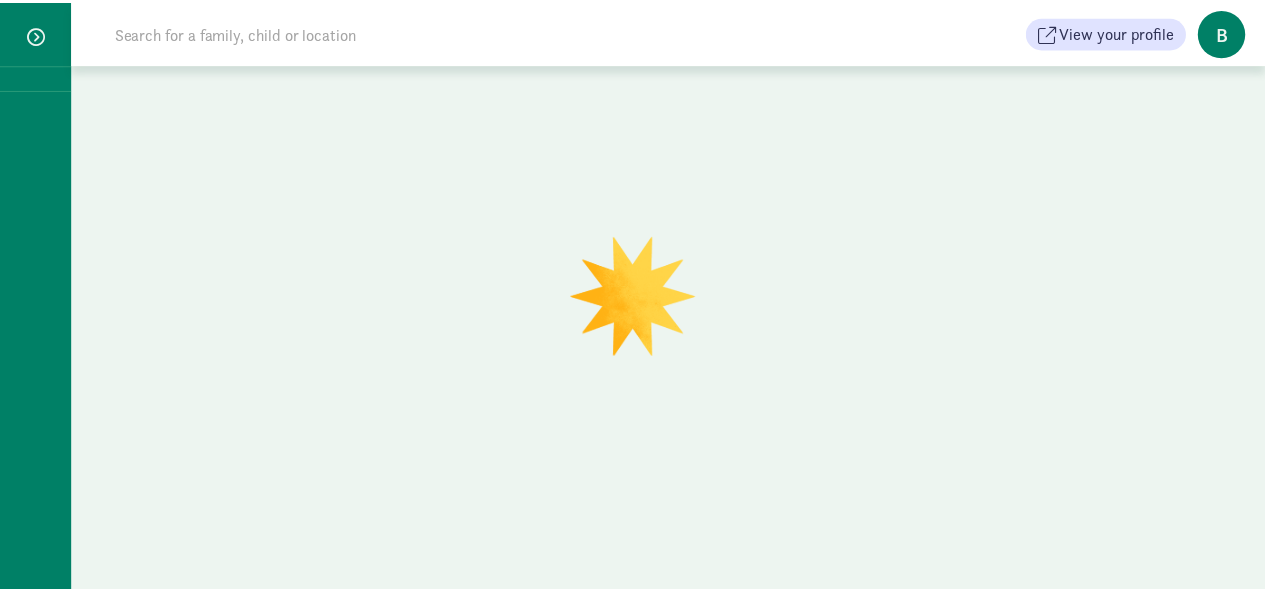 scroll, scrollTop: 0, scrollLeft: 0, axis: both 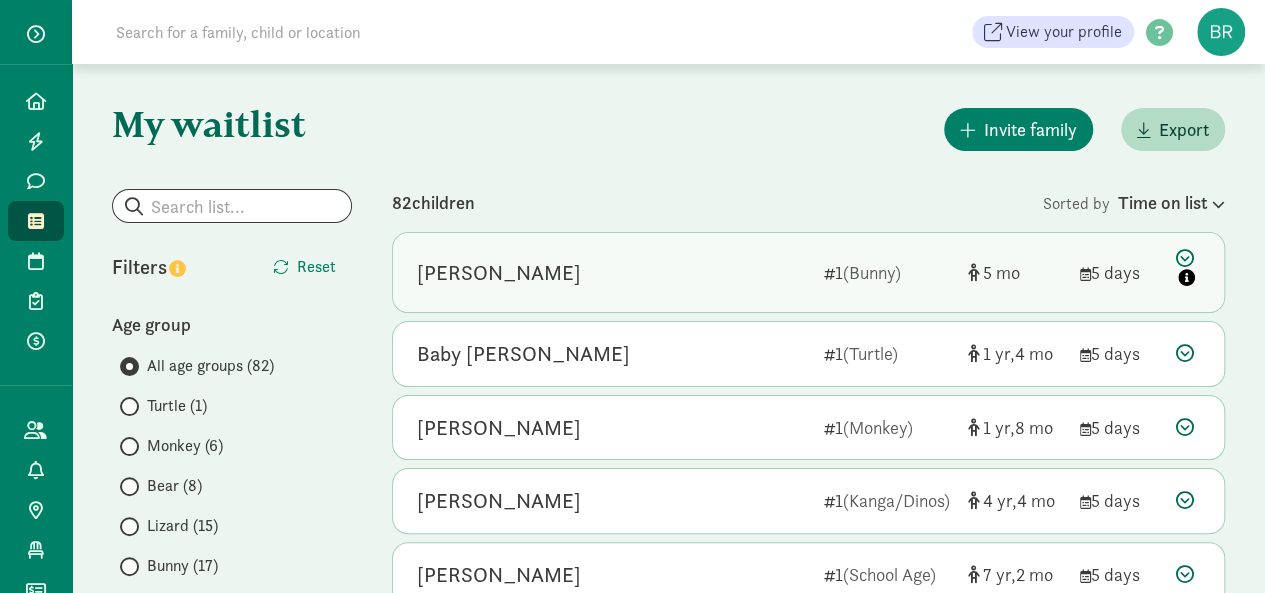 click at bounding box center (1188, 270) 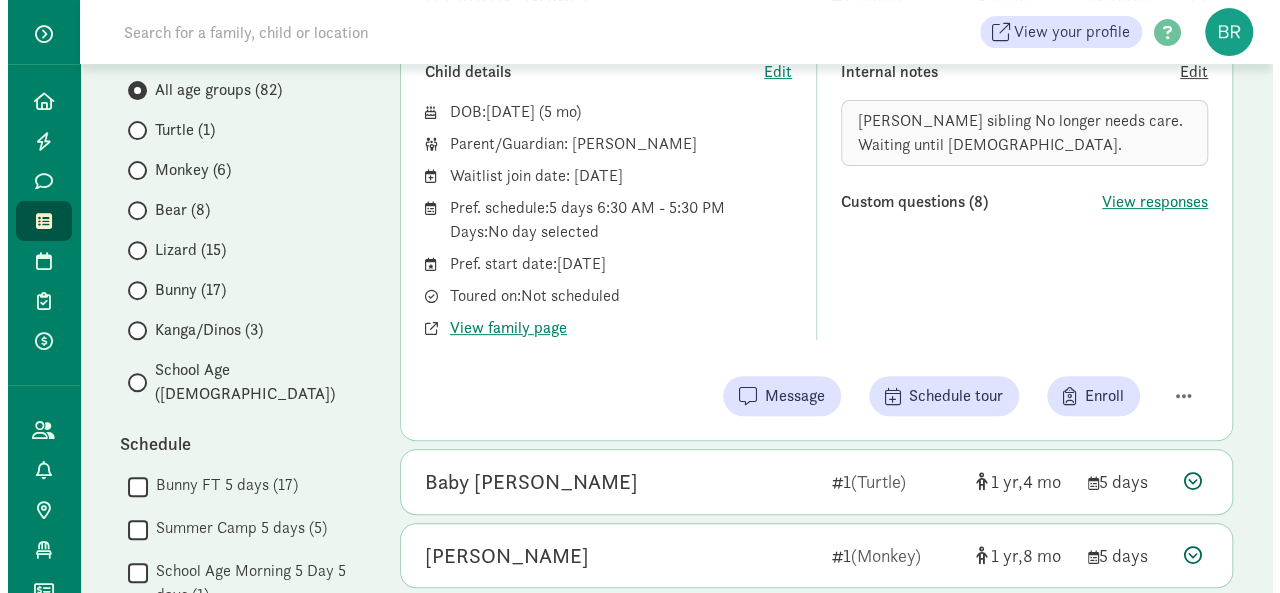 scroll, scrollTop: 300, scrollLeft: 0, axis: vertical 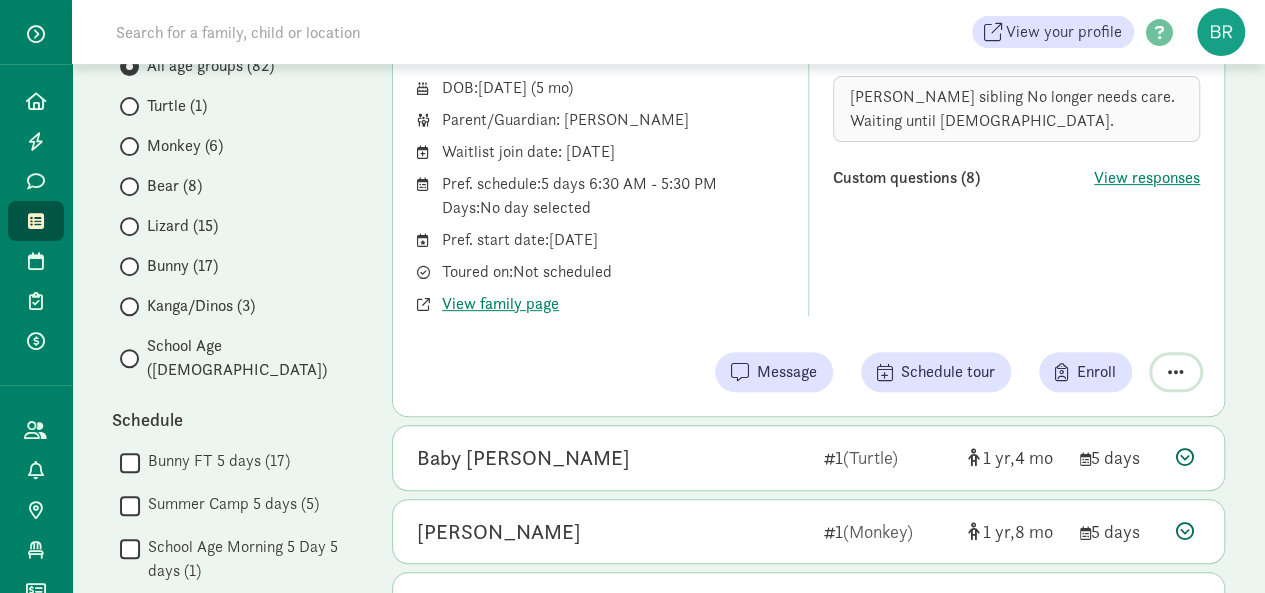 click at bounding box center (1176, 372) 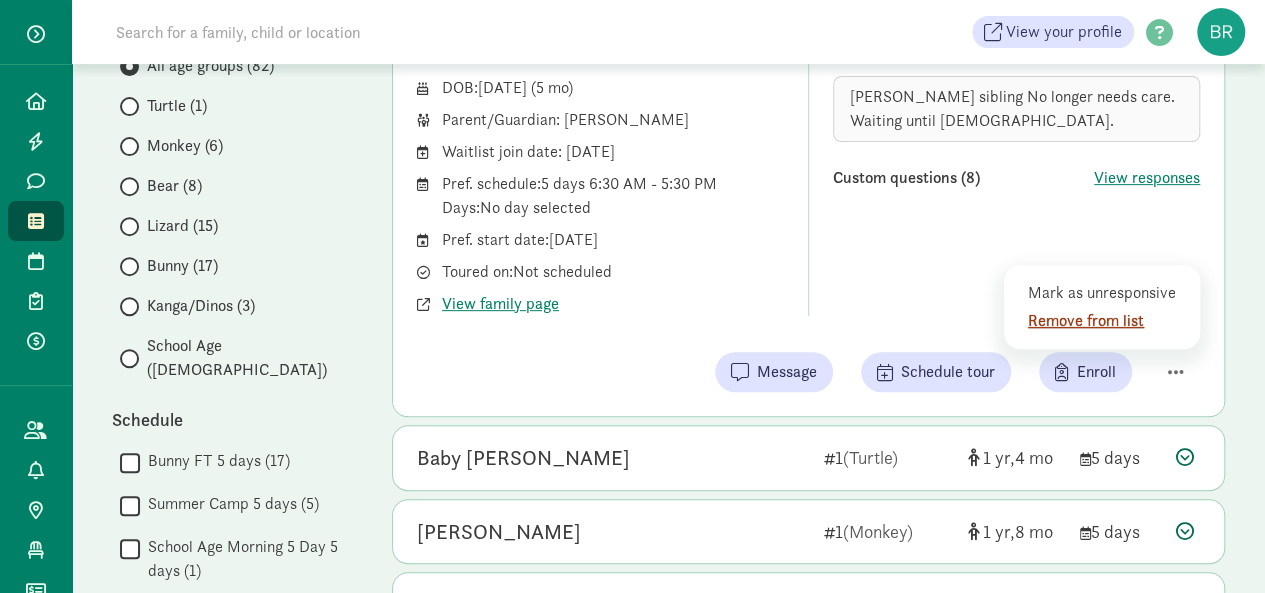 click on "Remove from list" 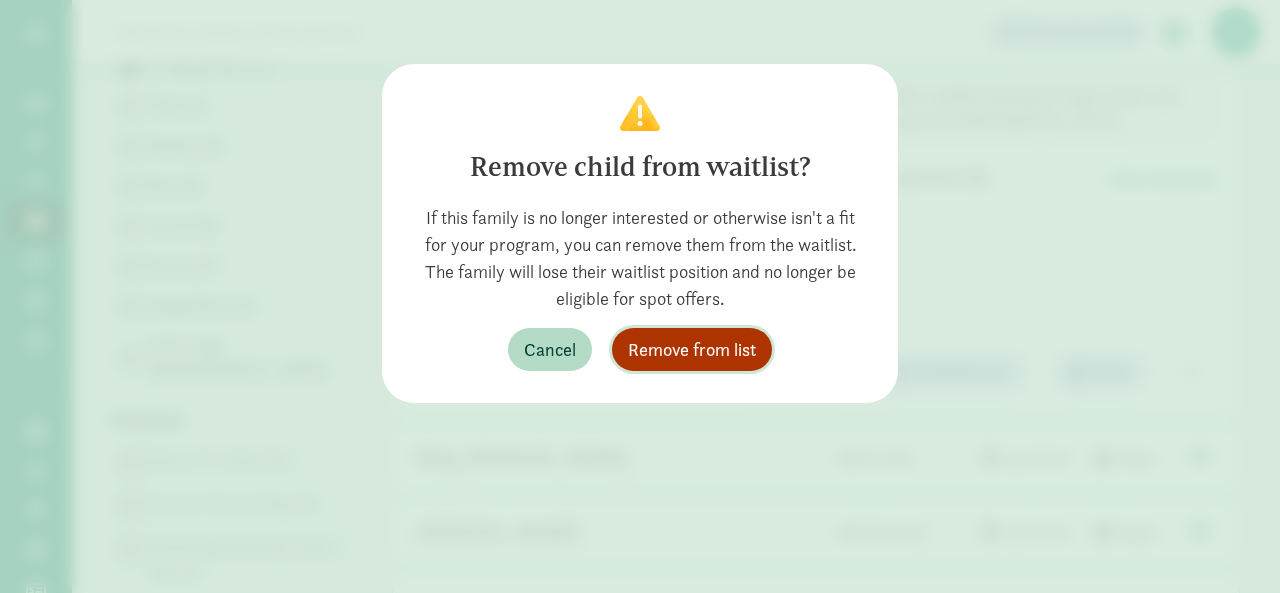 click on "Remove from list" at bounding box center [692, 349] 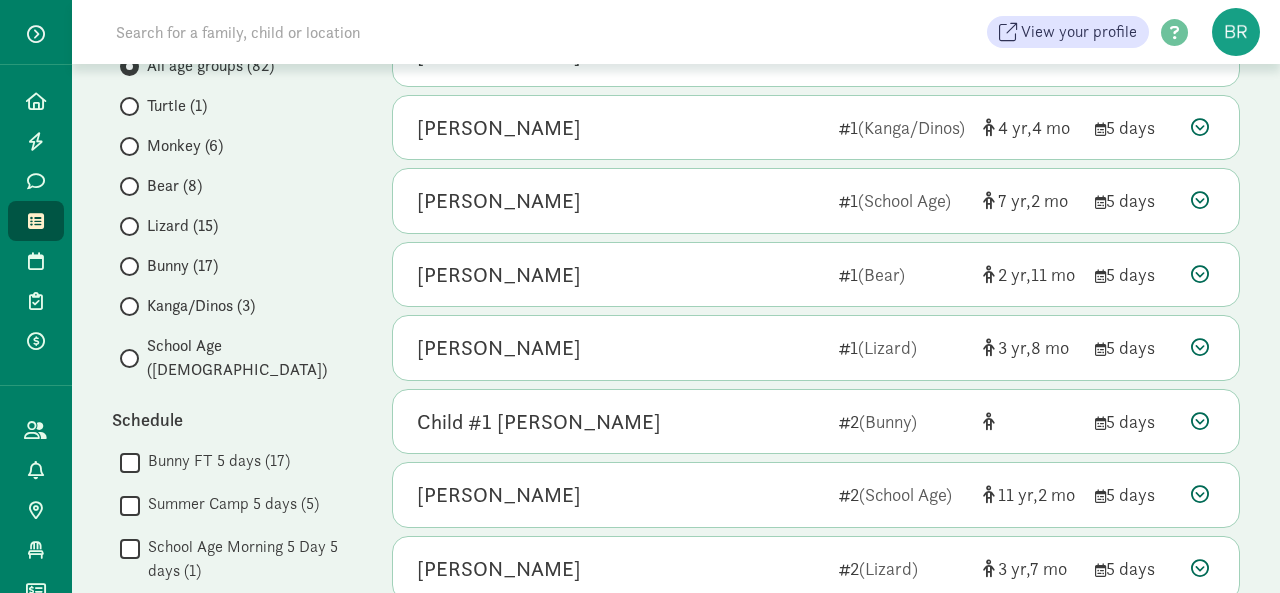 click 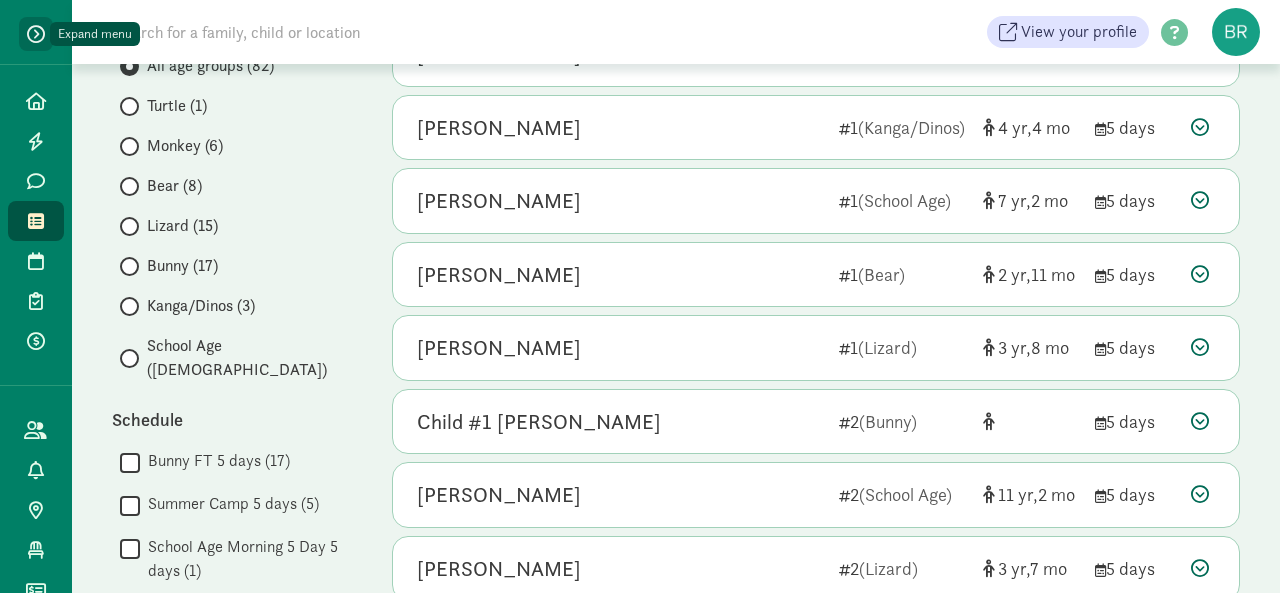 click at bounding box center [36, 34] 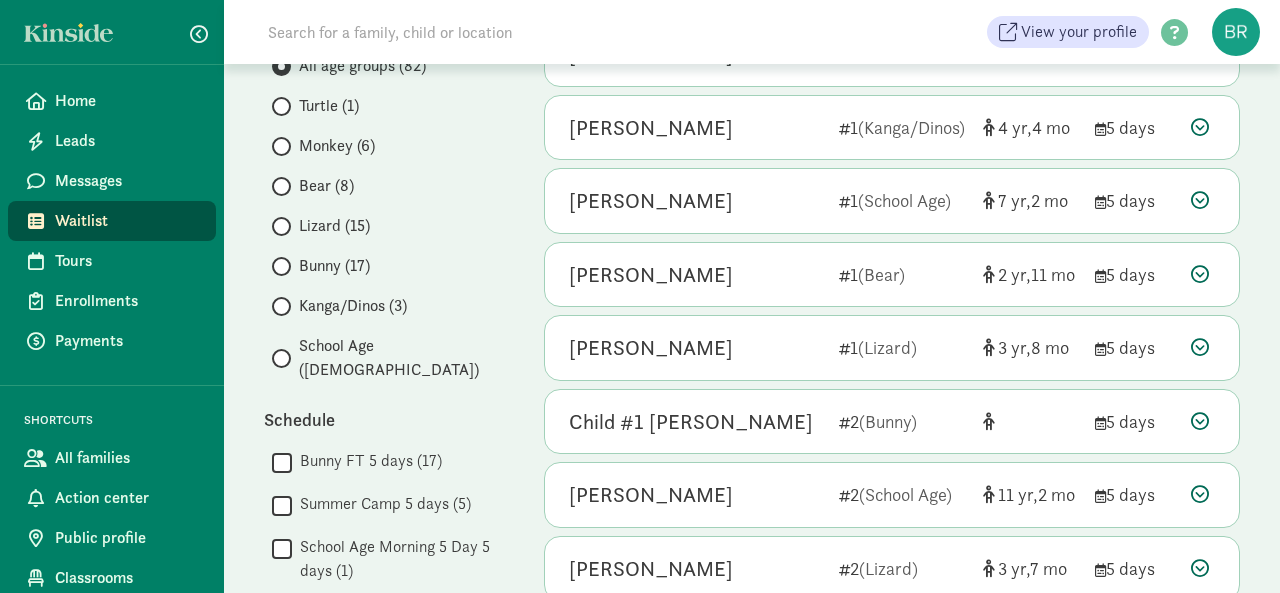 click on "Waitlist" 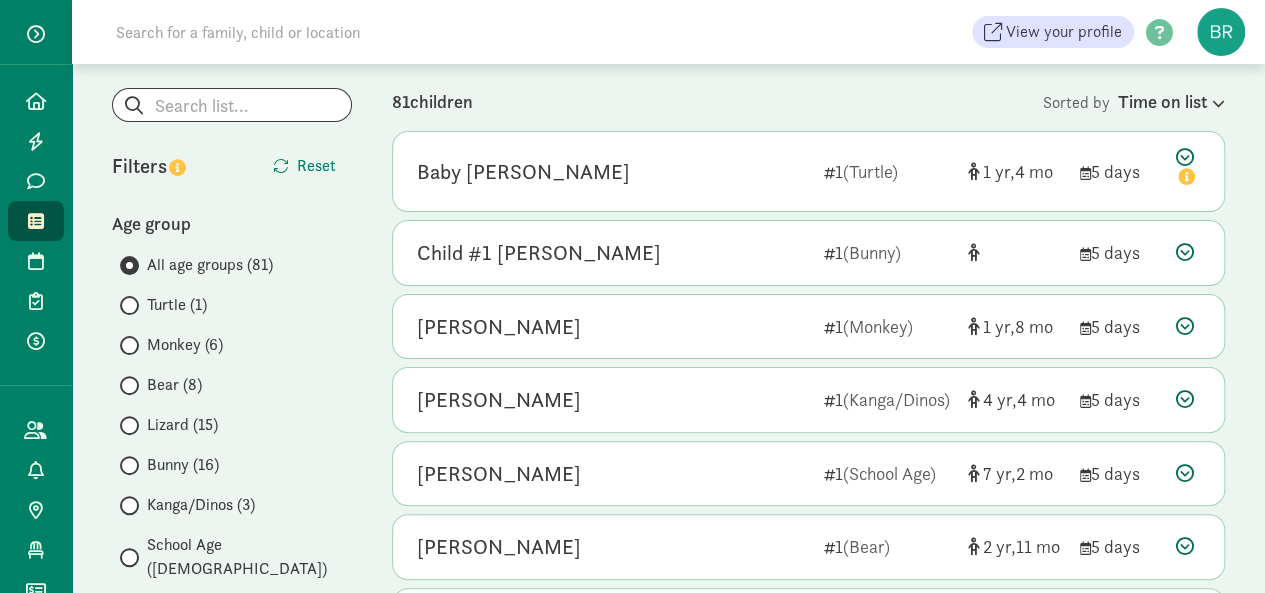 scroll, scrollTop: 200, scrollLeft: 0, axis: vertical 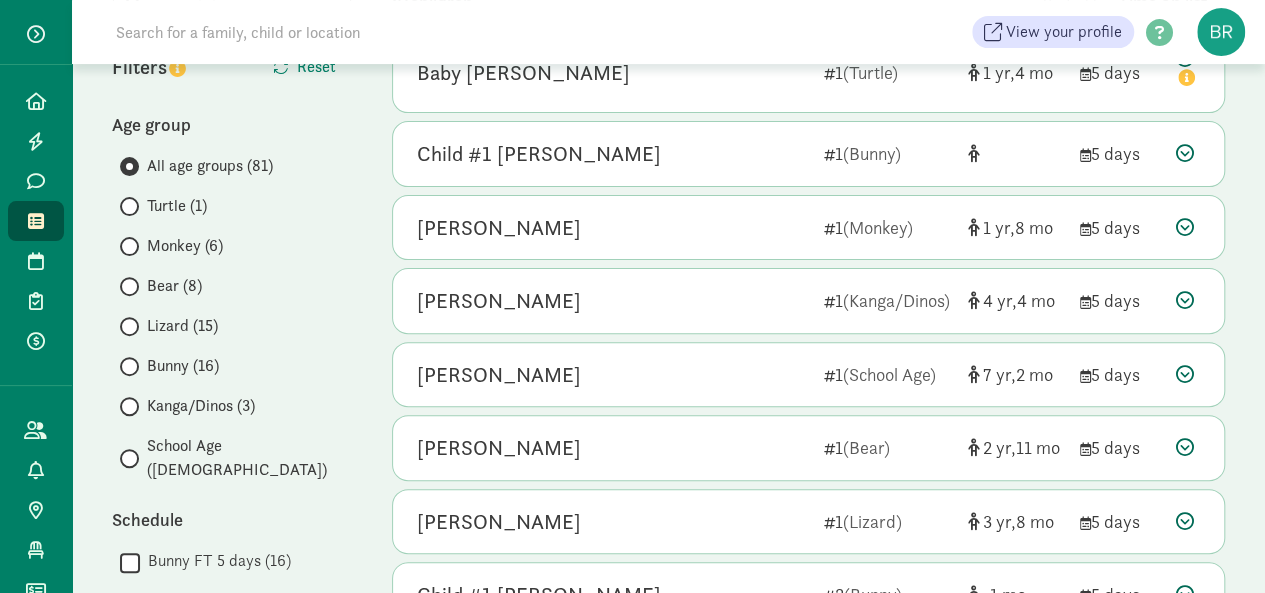 click on "Turtle (1)" at bounding box center (177, 206) 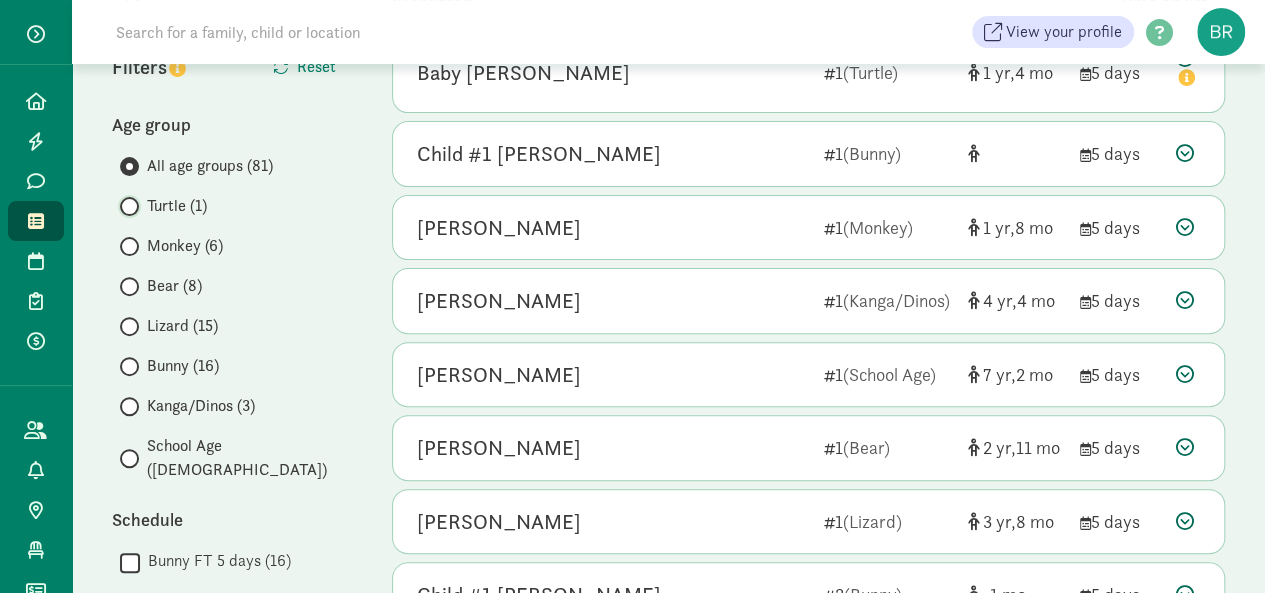 click on "Turtle (1)" at bounding box center [126, 206] 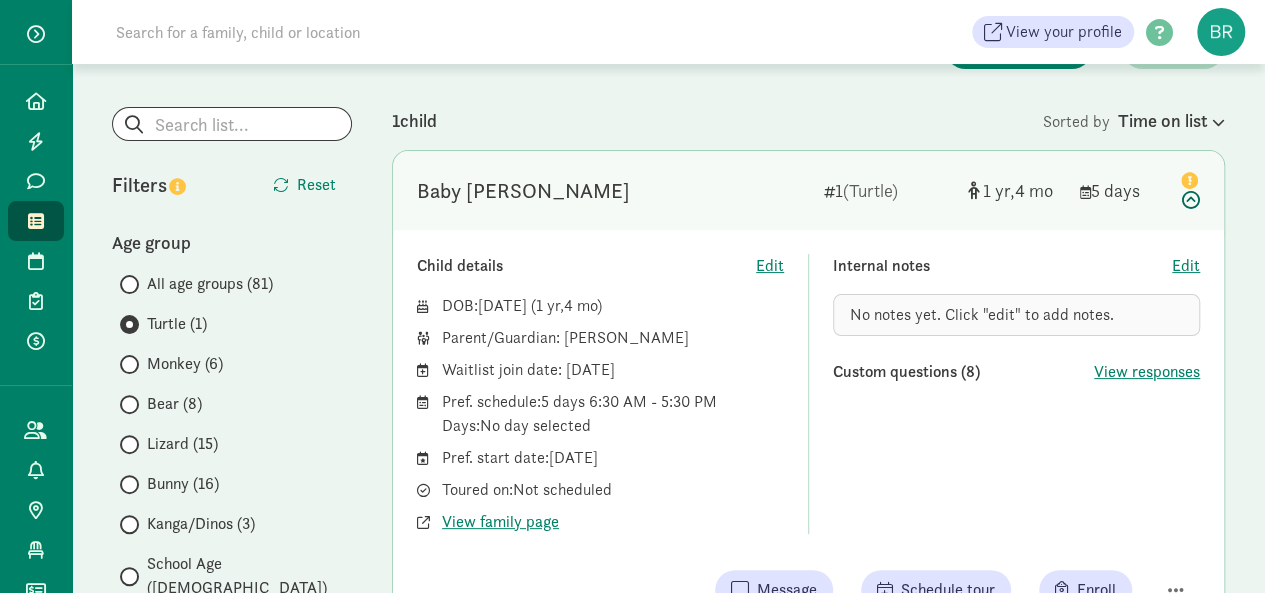 scroll, scrollTop: 0, scrollLeft: 0, axis: both 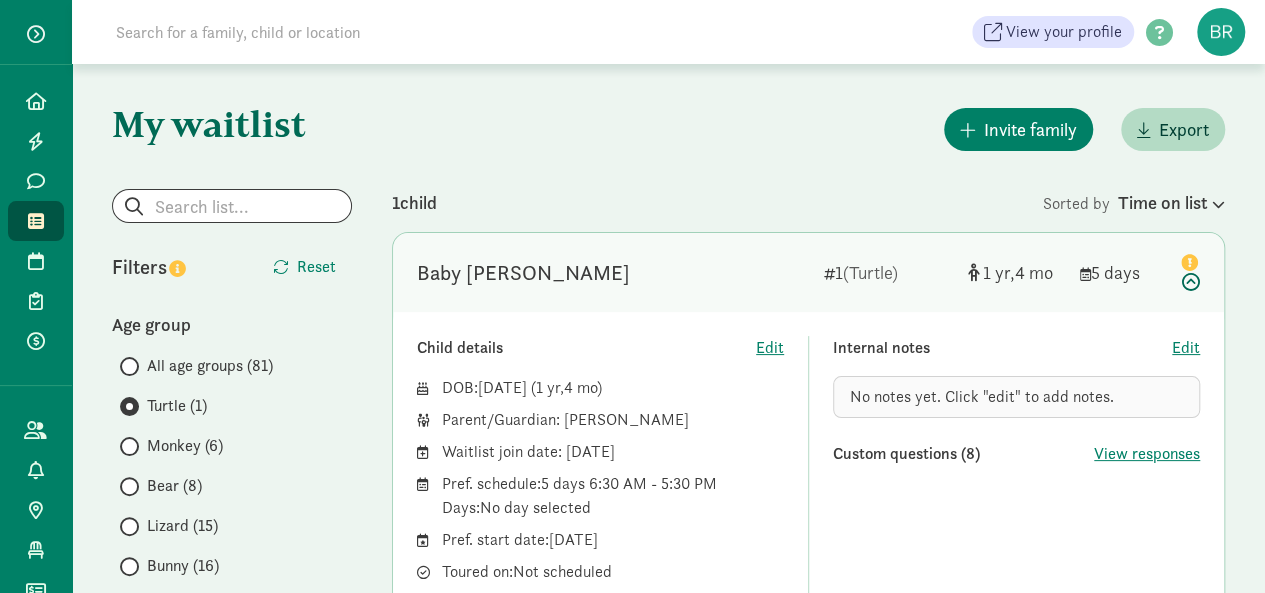 click on "Monkey (6)" at bounding box center (185, 446) 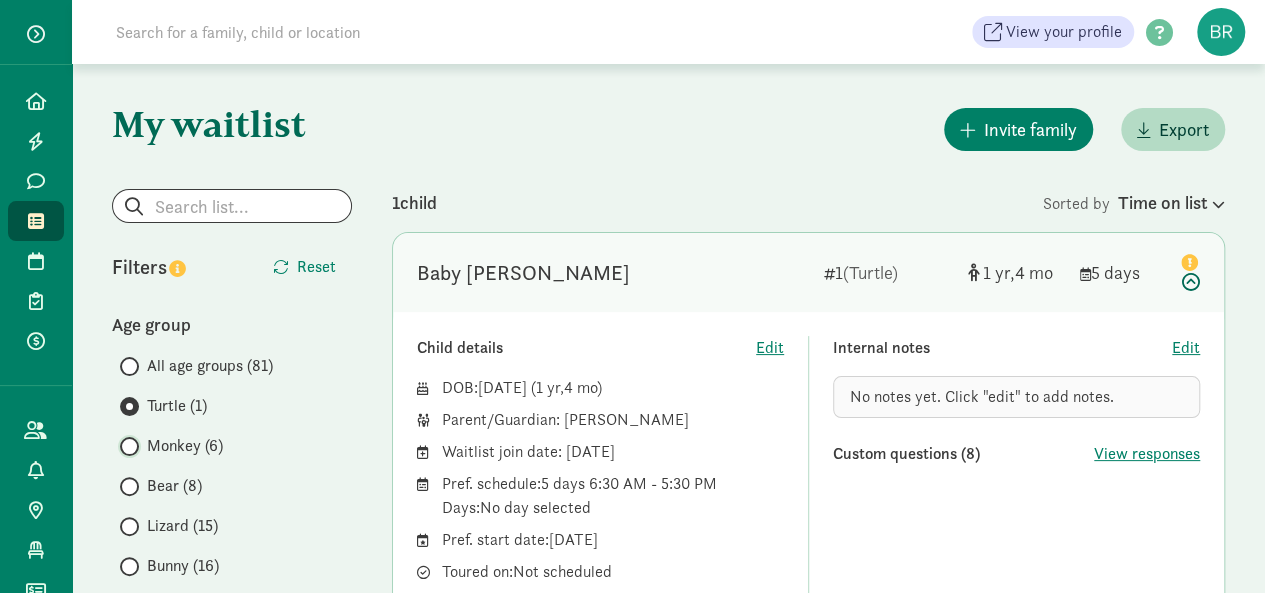 click on "Monkey (6)" at bounding box center (126, 446) 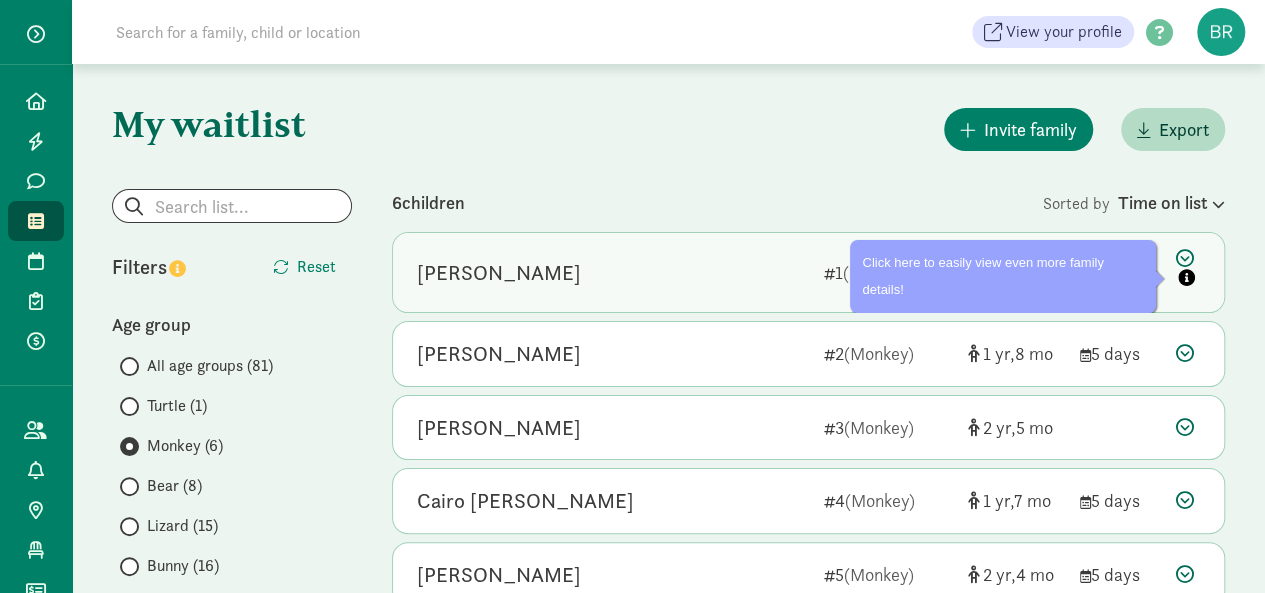 click at bounding box center (1188, 270) 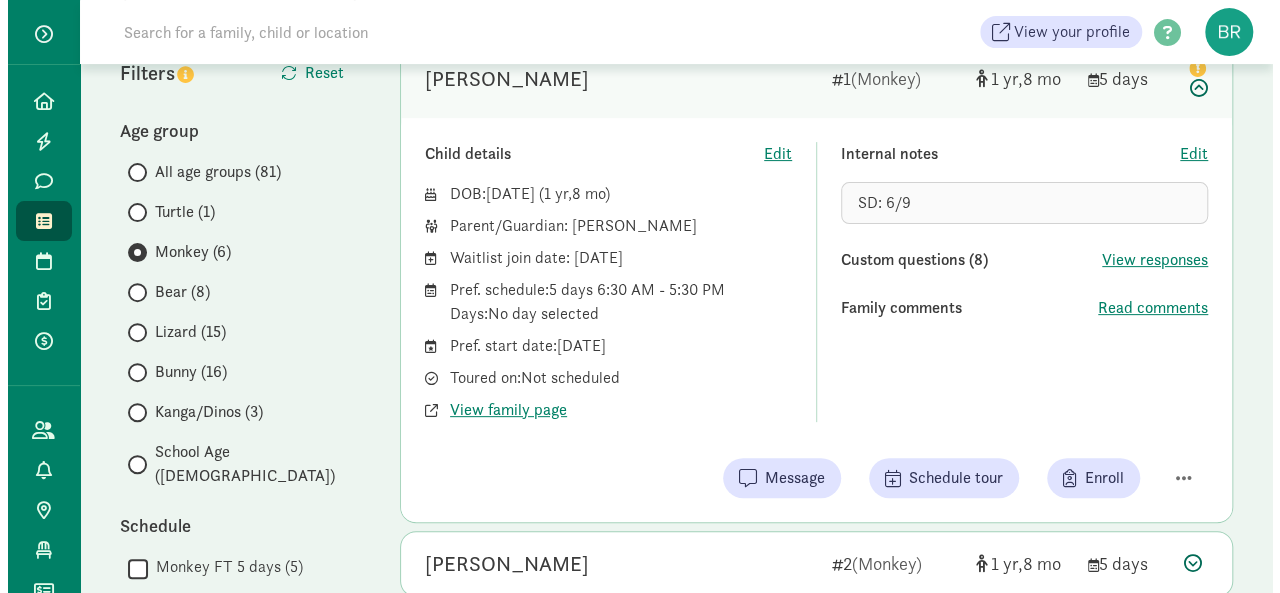 scroll, scrollTop: 200, scrollLeft: 0, axis: vertical 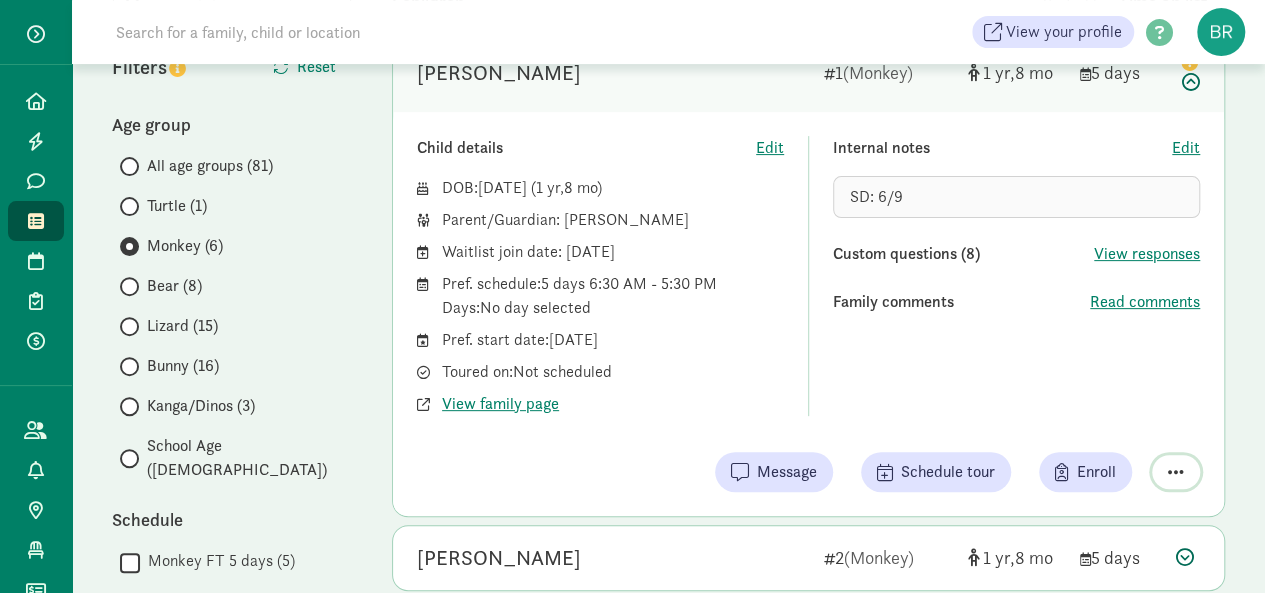click at bounding box center [1176, 472] 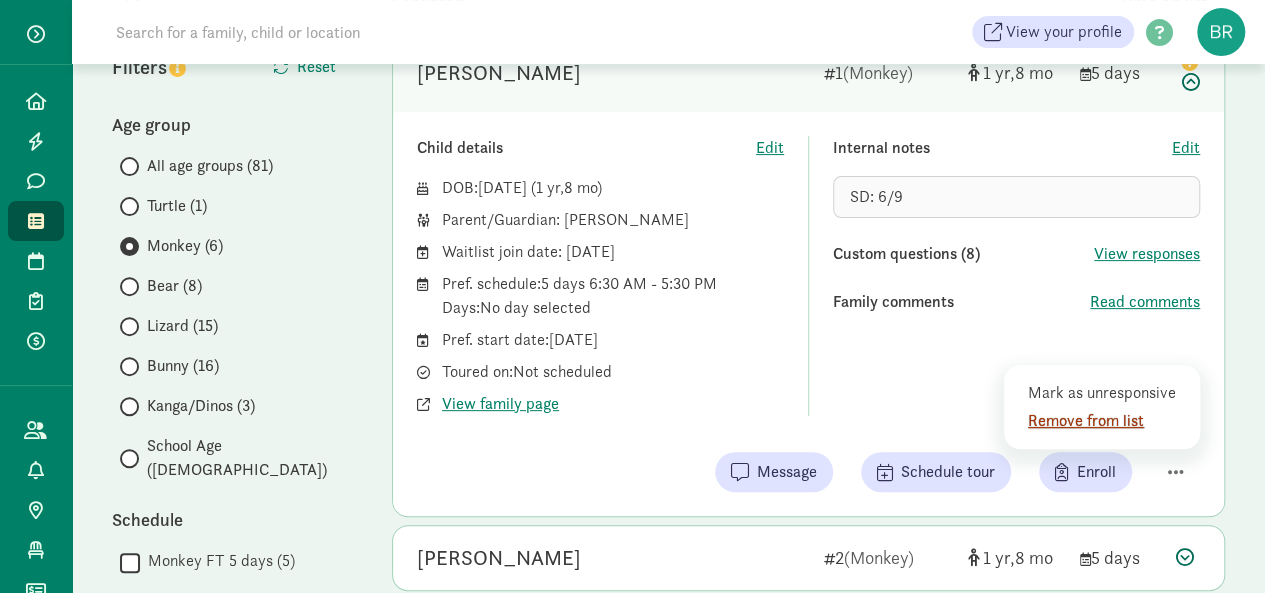 click on "Remove from list" 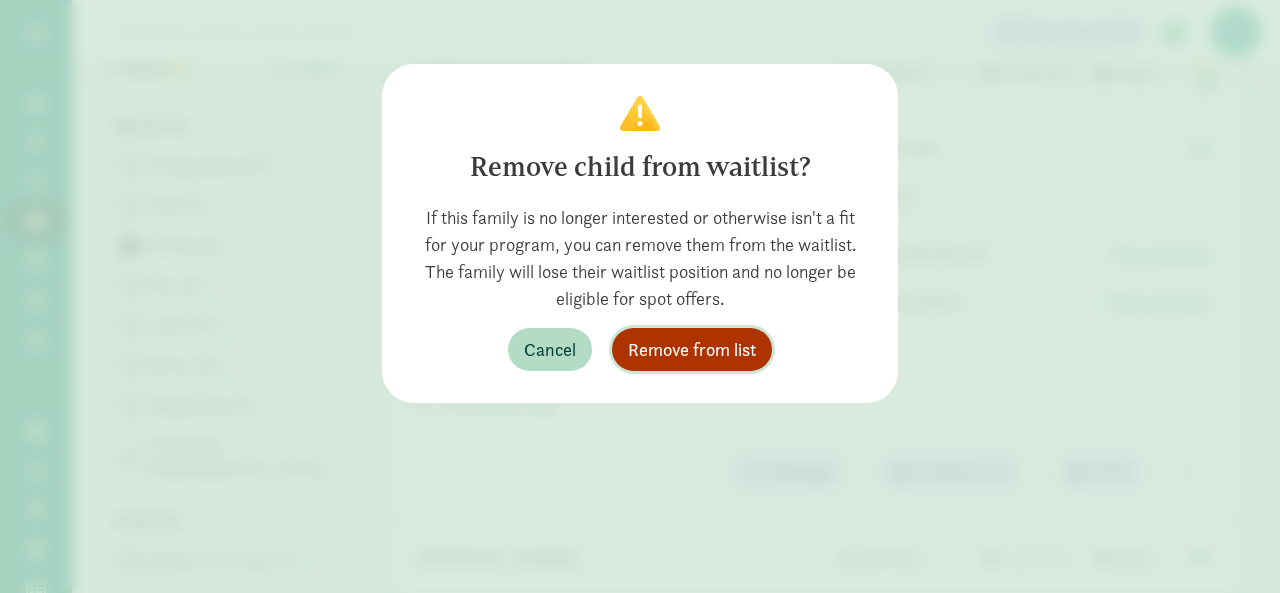 click on "Remove from list" at bounding box center (692, 349) 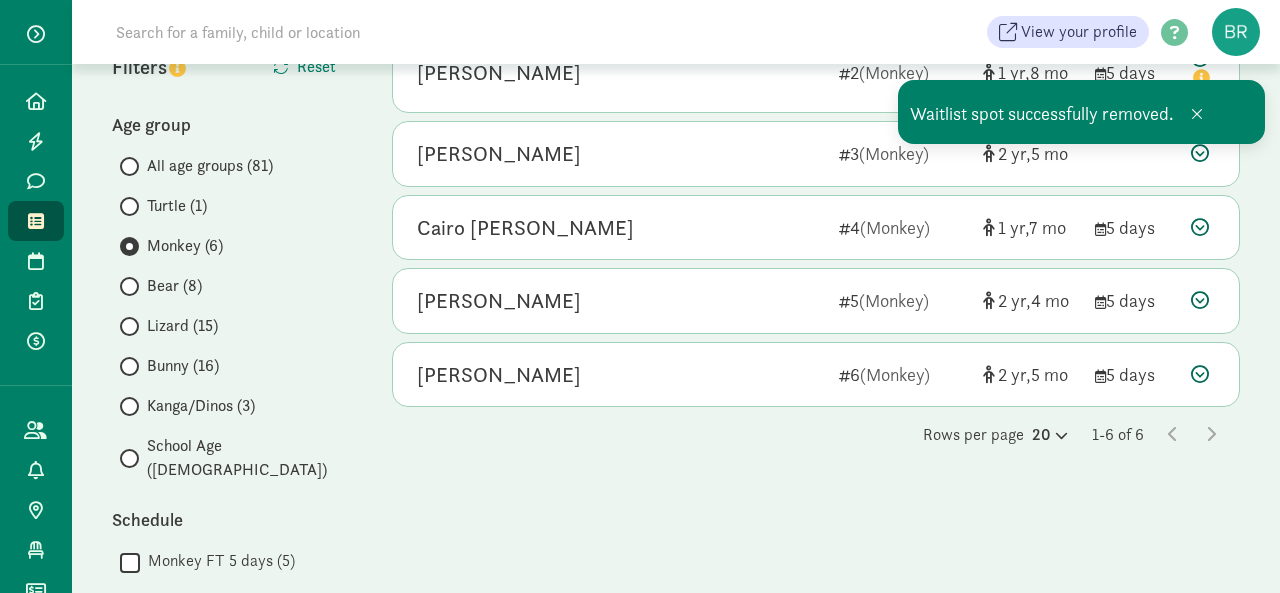 click on "My waitlist
Invite family
Export                   Show filters   Monkey        Reset                   Filters     Reset   Age group       All age groups (81)
Turtle (1)
Monkey (6)
Bear (8)
Lizard (15)
Bunny (16)
Kanga/Dinos (3)
School Age (32)
Schedule        Monkey FT 5 days (5)
Show
filters with 0 results
Status        Active (6)
   Deleted (52)
Show
filters with 0 results
Tour status        Not scheduled (6)
Show
filters with 0 results
Custom questions        Answered YES to "Are you a Federal Employee?" (1)
   Answered "How did you hear about SaSLS?" (6)
   Answered "What federal organization do you work for?" (3)
                      Show
filters with 0 results
Subsidies     " 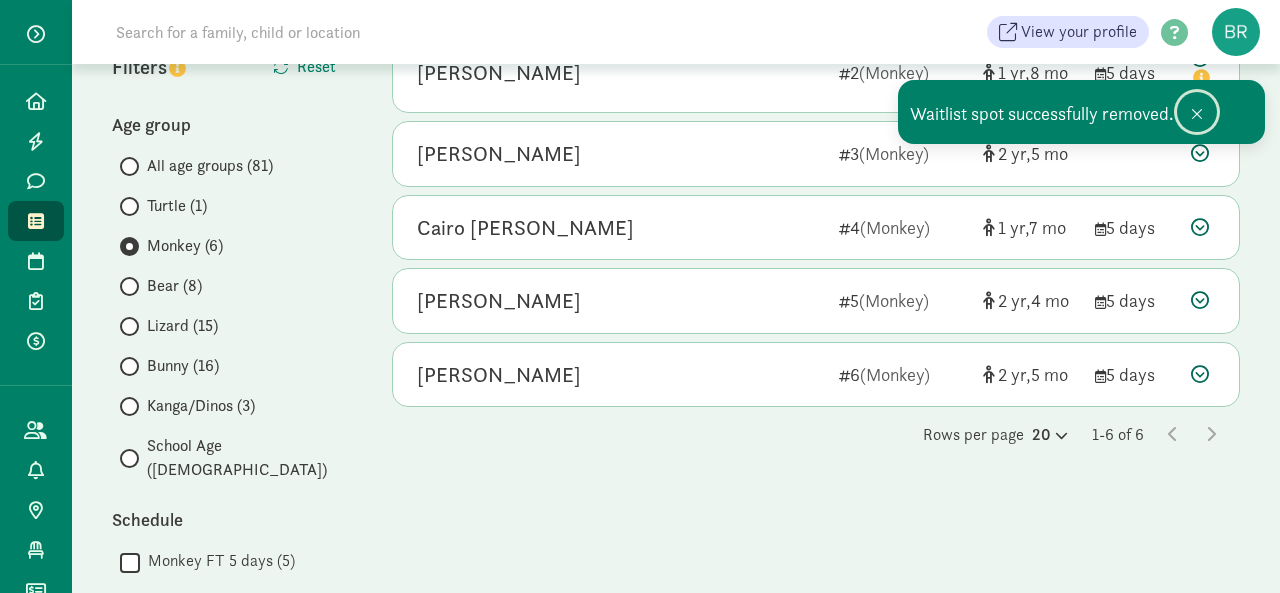 click at bounding box center (1197, 114) 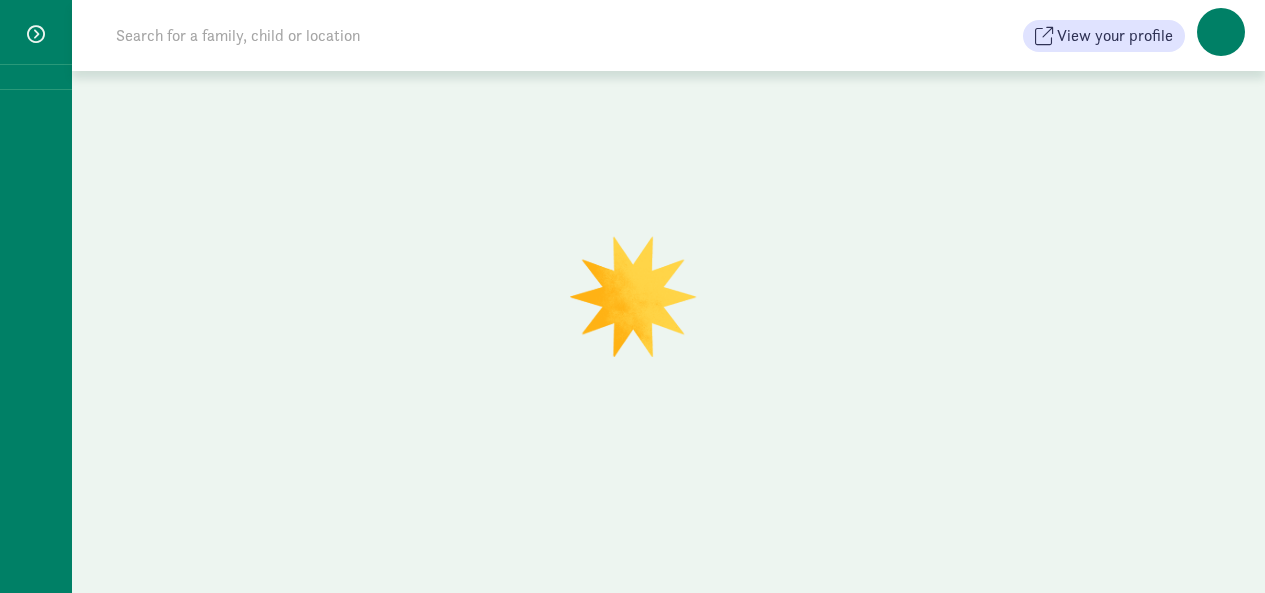 scroll, scrollTop: 0, scrollLeft: 0, axis: both 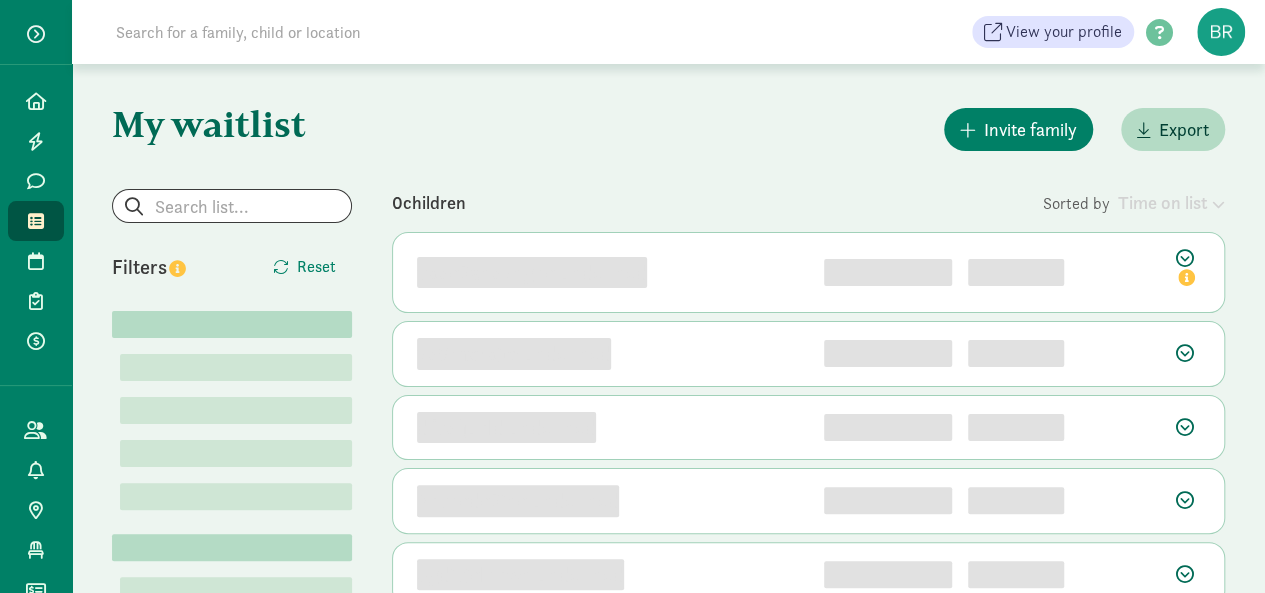 click on "Invite family
Export" at bounding box center (808, 129) 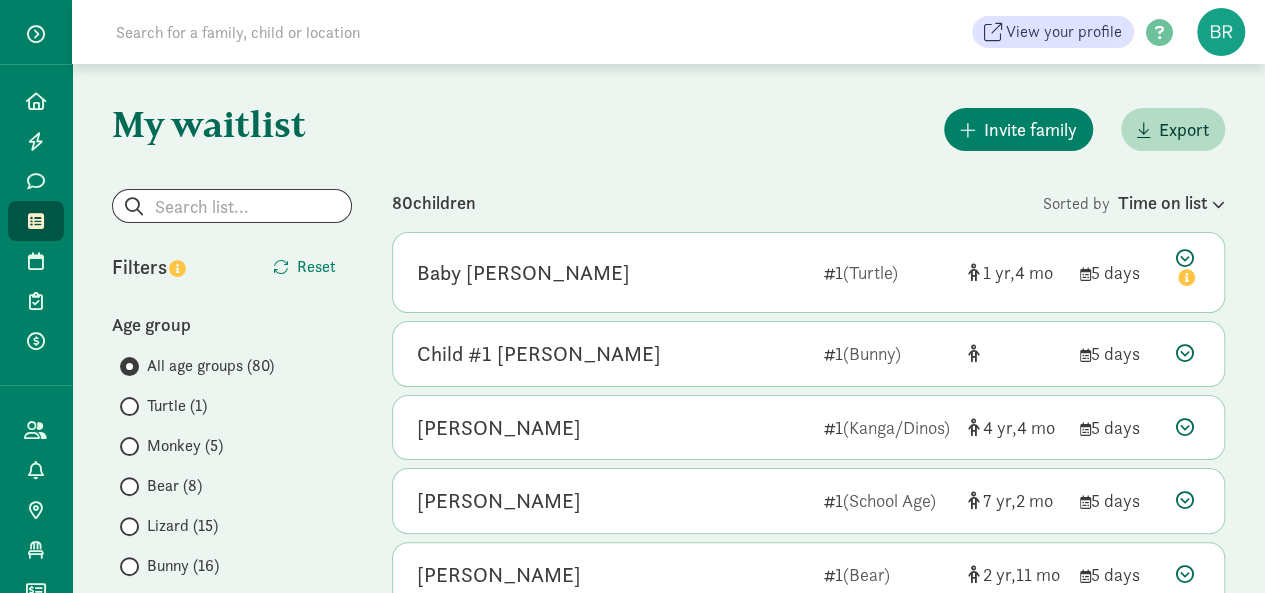 click on "Invite family
Export" at bounding box center [808, 129] 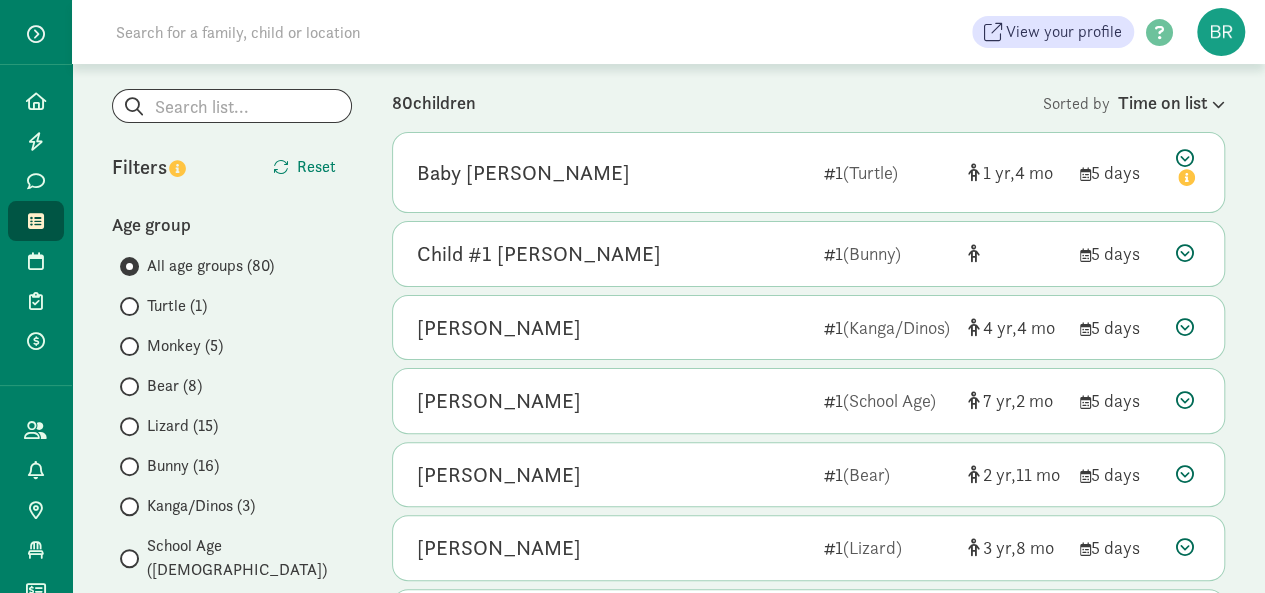 click on "Turtle (1)" at bounding box center (177, 306) 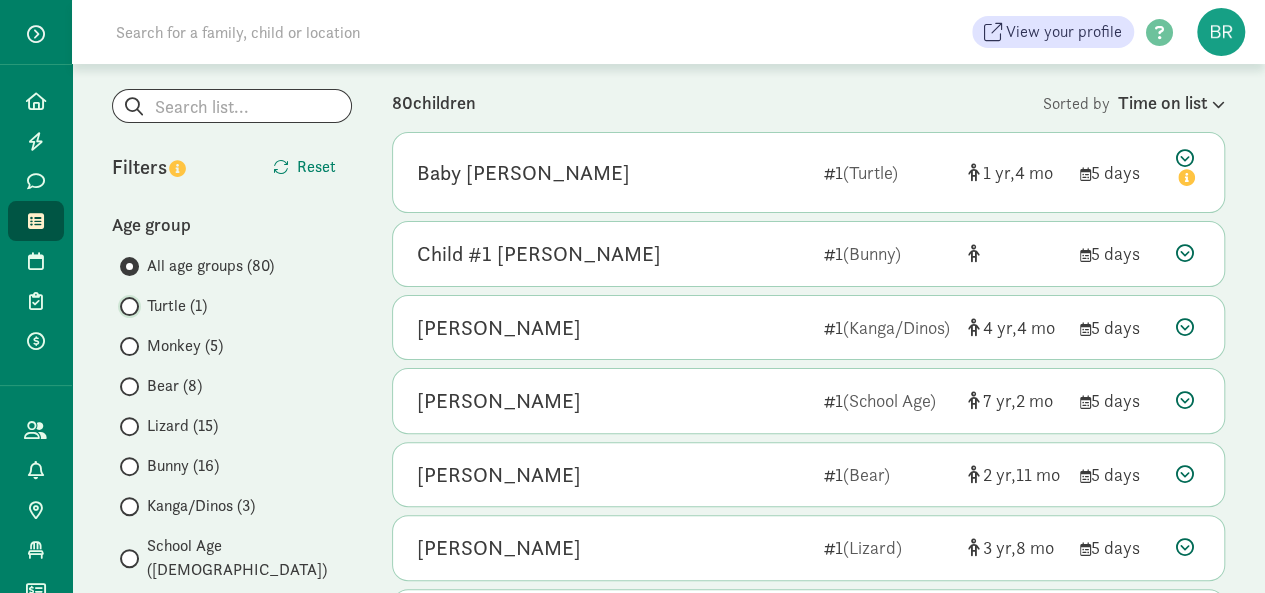 click on "Turtle (1)" at bounding box center (126, 306) 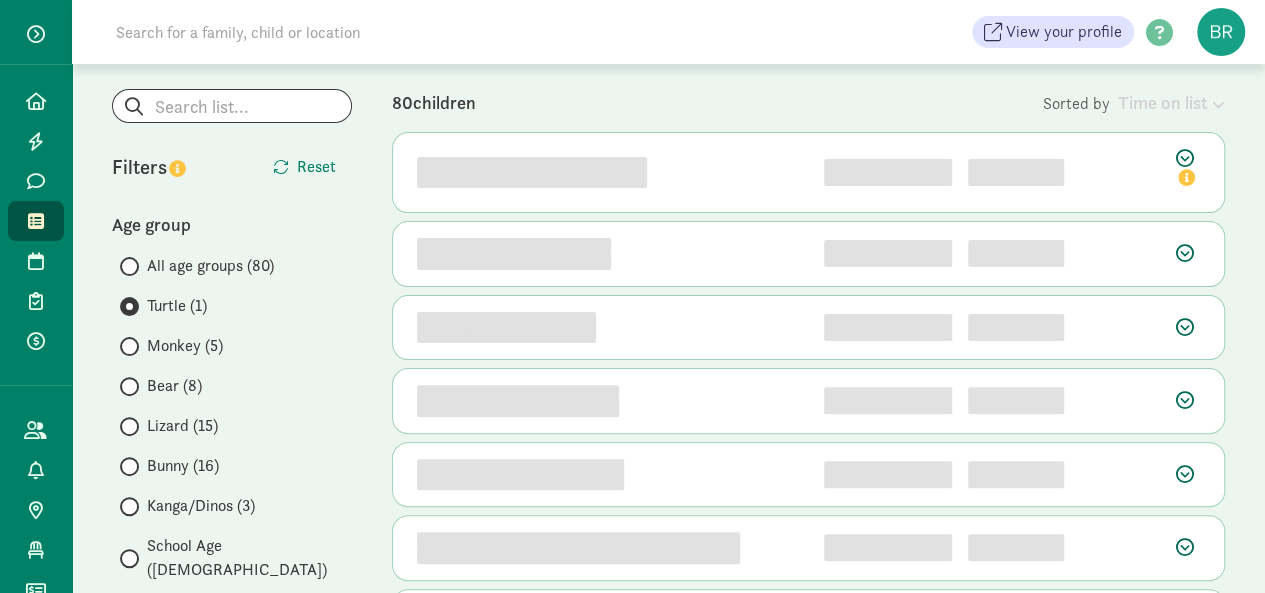 scroll, scrollTop: 0, scrollLeft: 0, axis: both 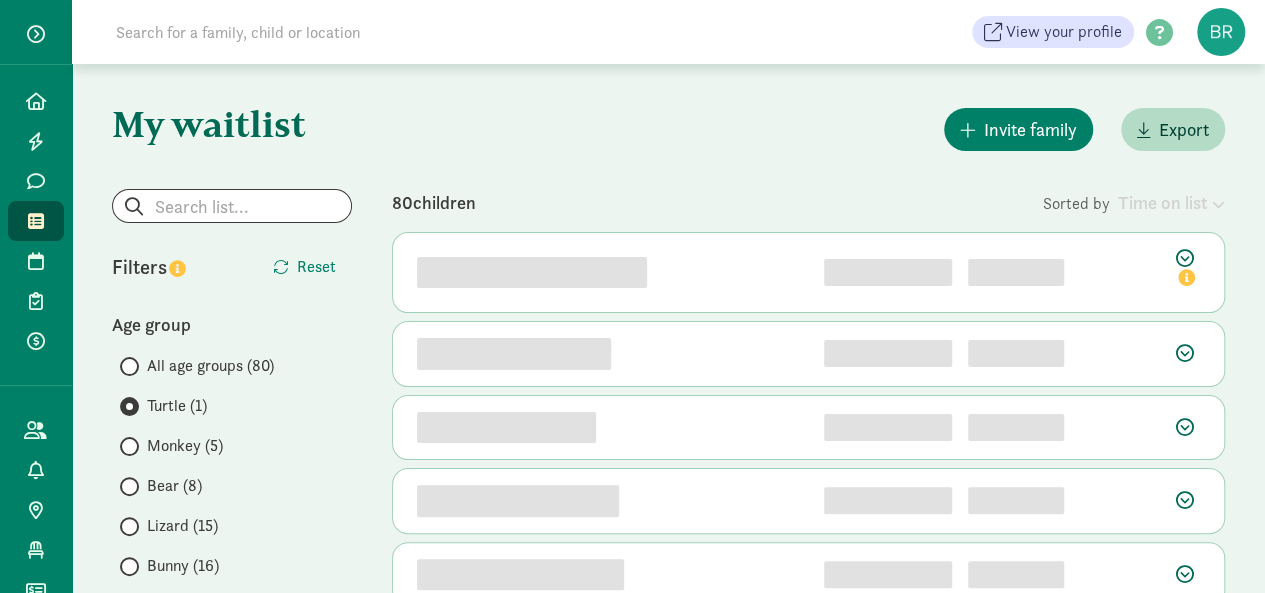 click on "Monkey (5)" at bounding box center (185, 446) 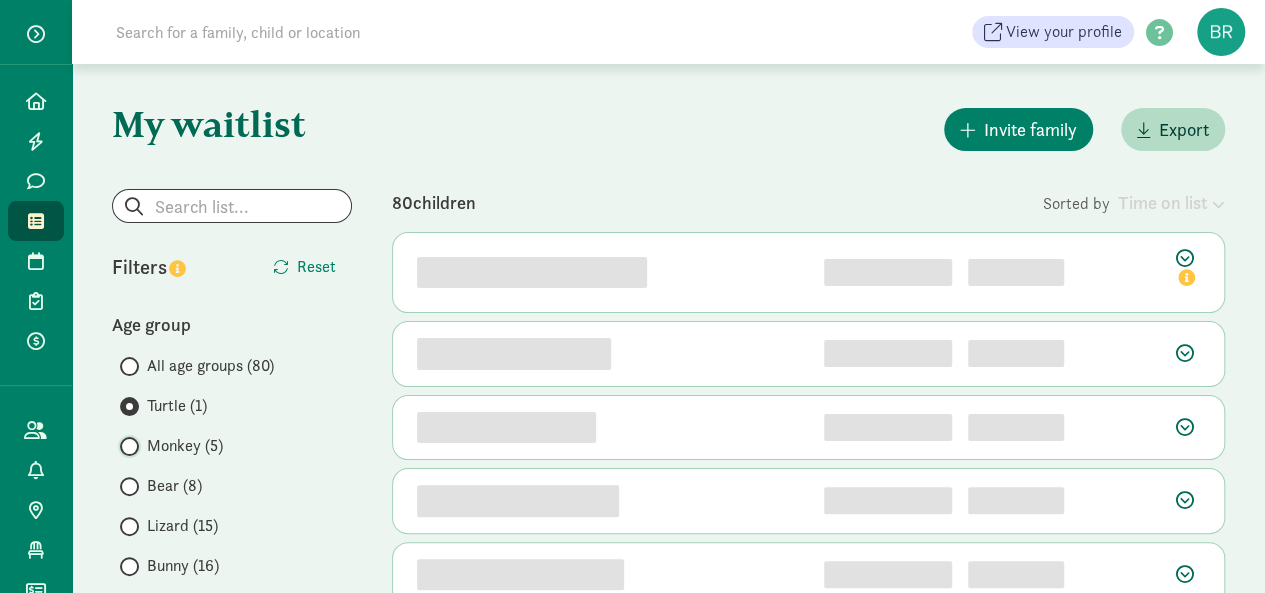 click on "Monkey (5)" at bounding box center (126, 446) 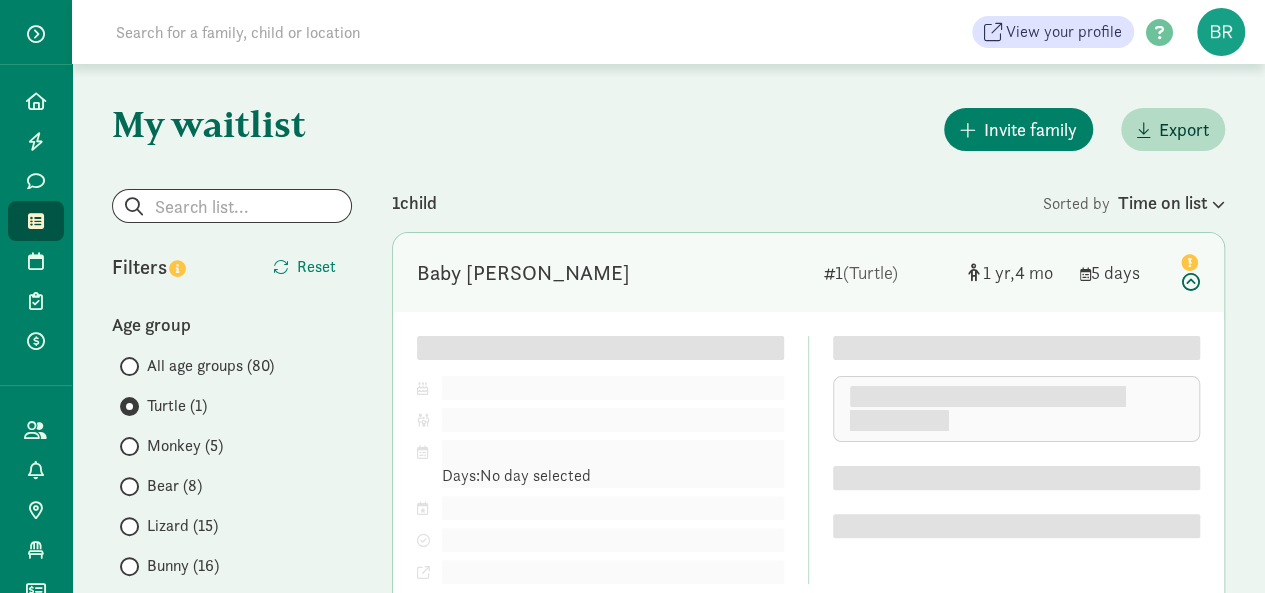 click on "Monkey (5)" at bounding box center [185, 446] 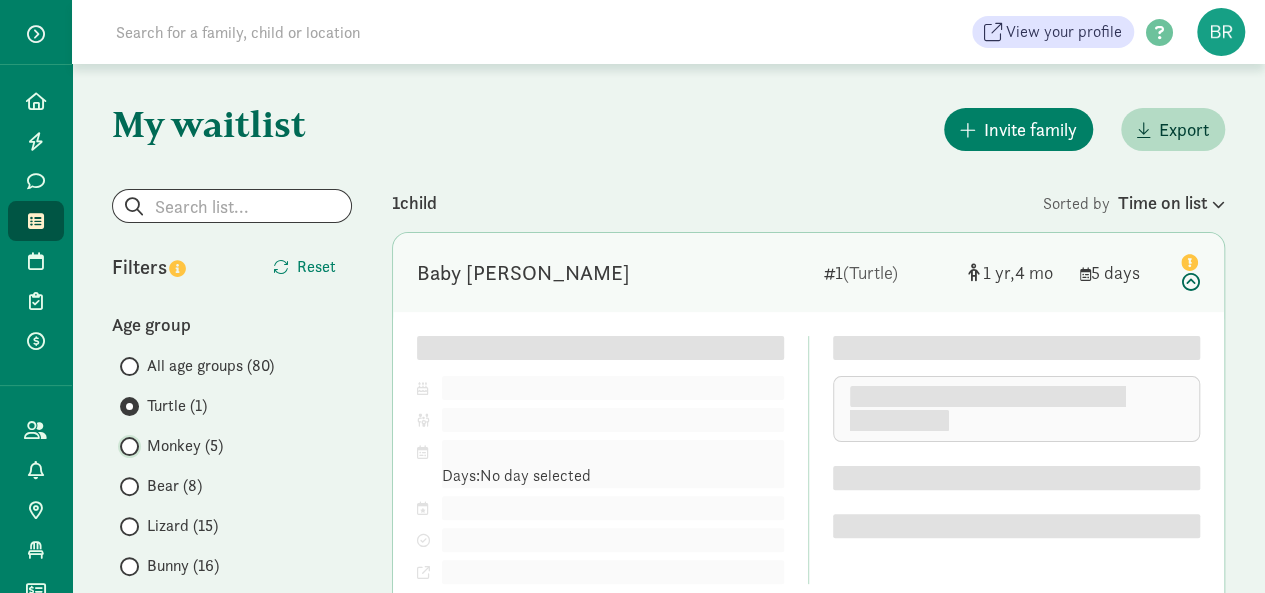 click on "Monkey (5)" at bounding box center (126, 446) 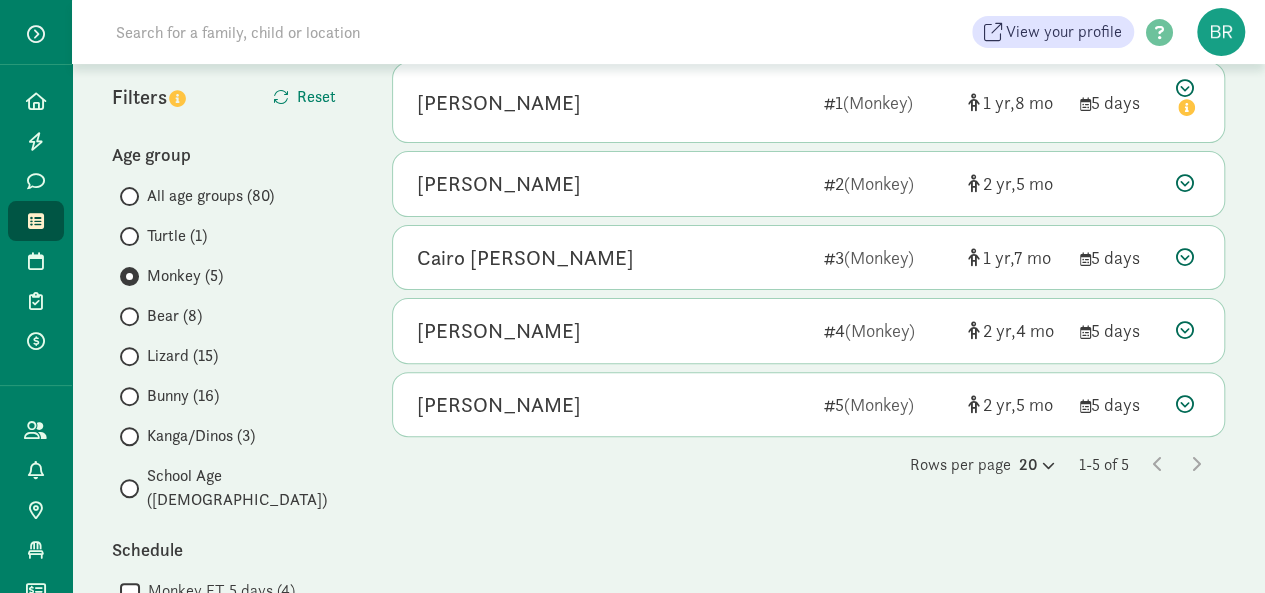 scroll, scrollTop: 200, scrollLeft: 0, axis: vertical 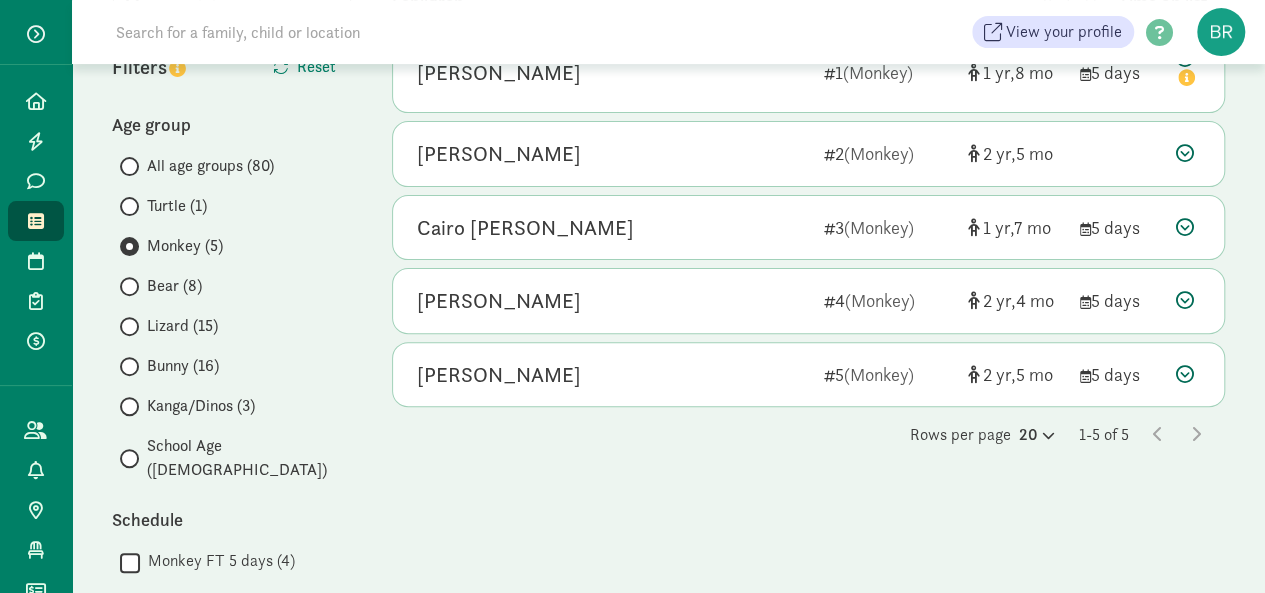 click on "Lizard (15)" at bounding box center [182, 326] 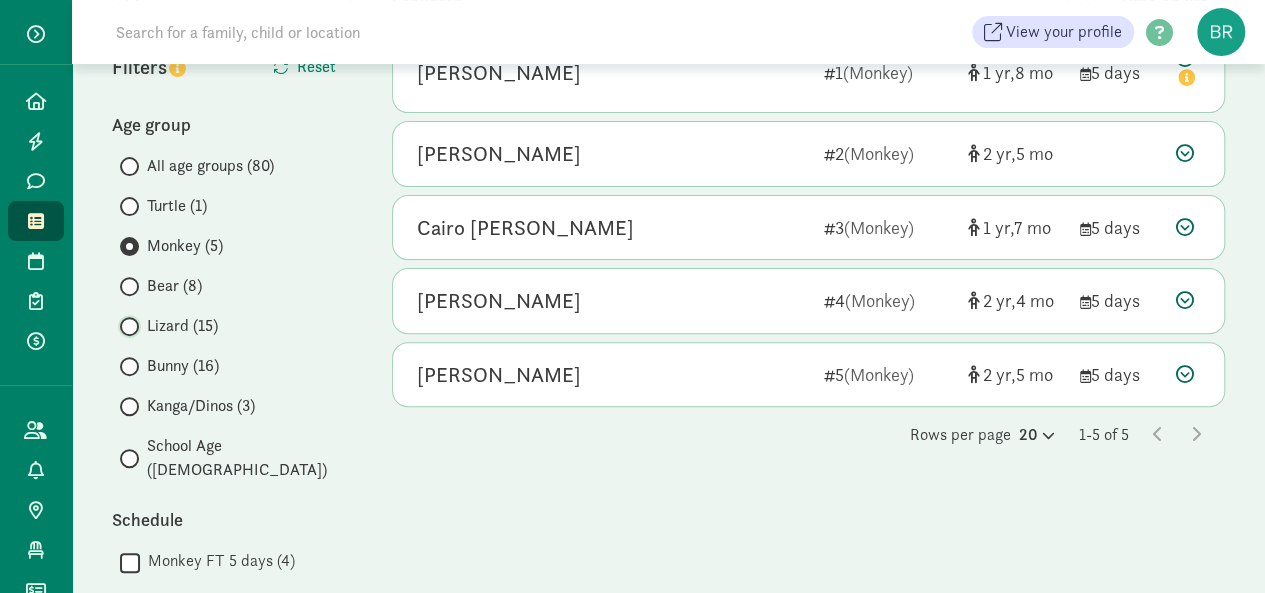click on "Lizard (15)" at bounding box center [126, 326] 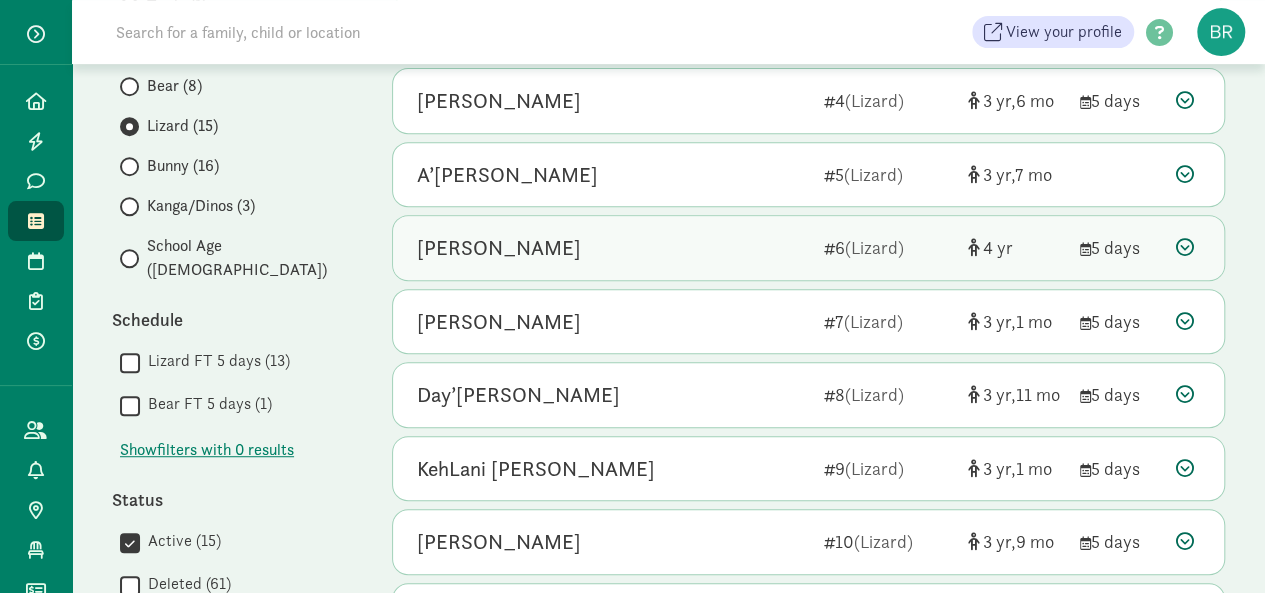 scroll, scrollTop: 500, scrollLeft: 0, axis: vertical 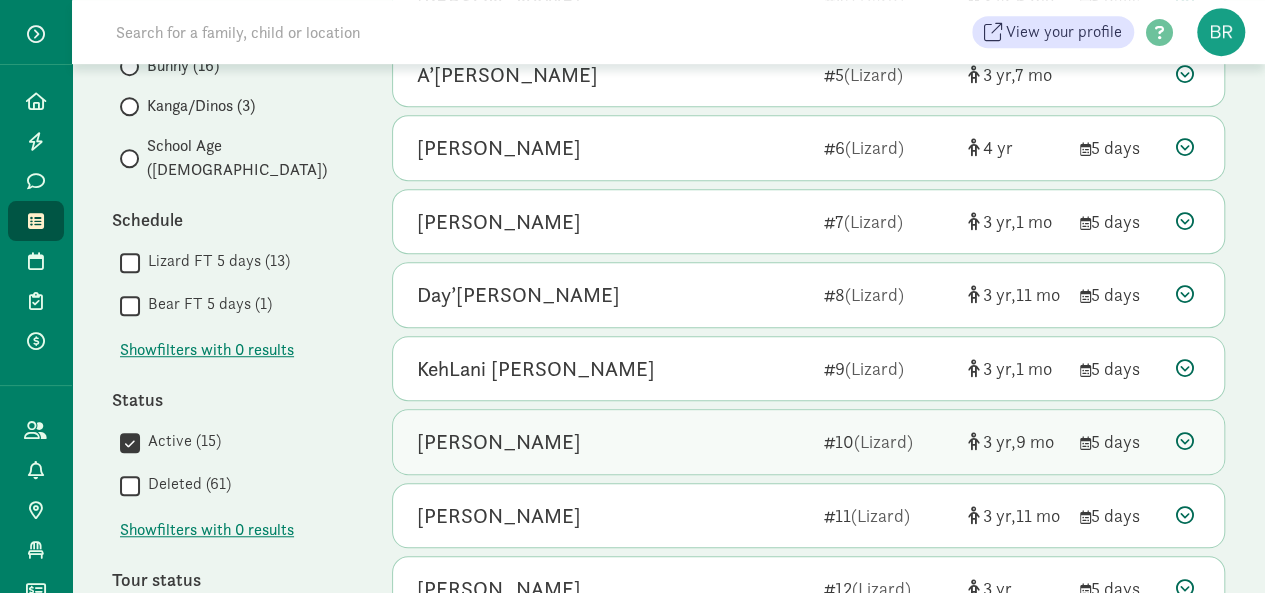 click on "[PERSON_NAME]" at bounding box center [612, 442] 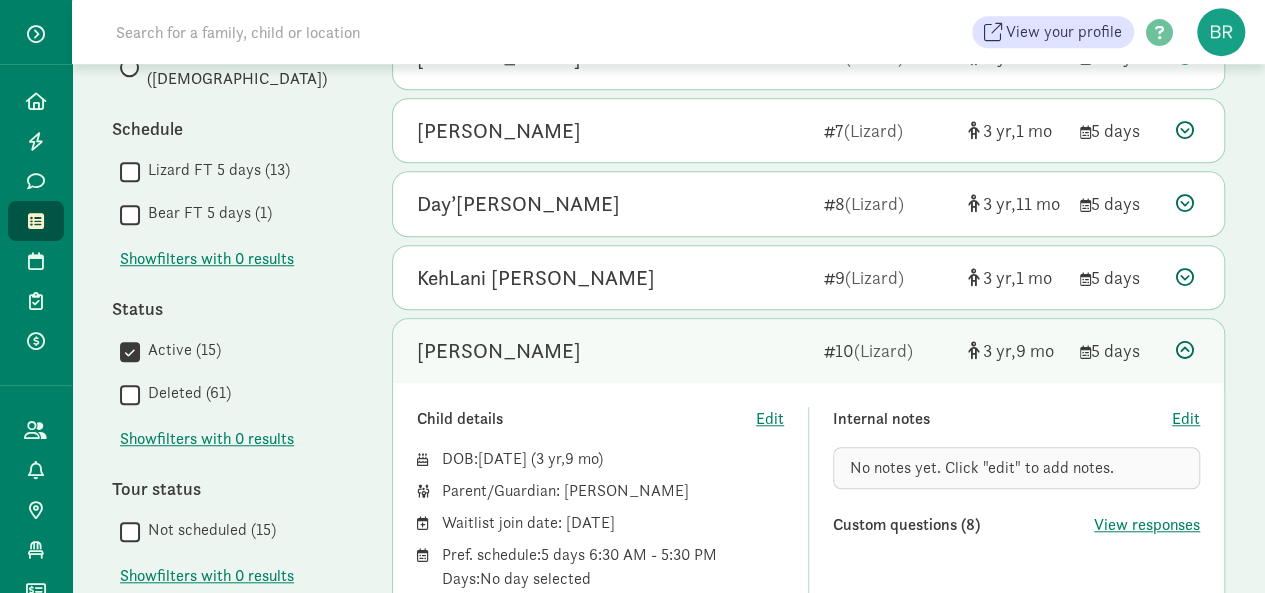 scroll, scrollTop: 600, scrollLeft: 0, axis: vertical 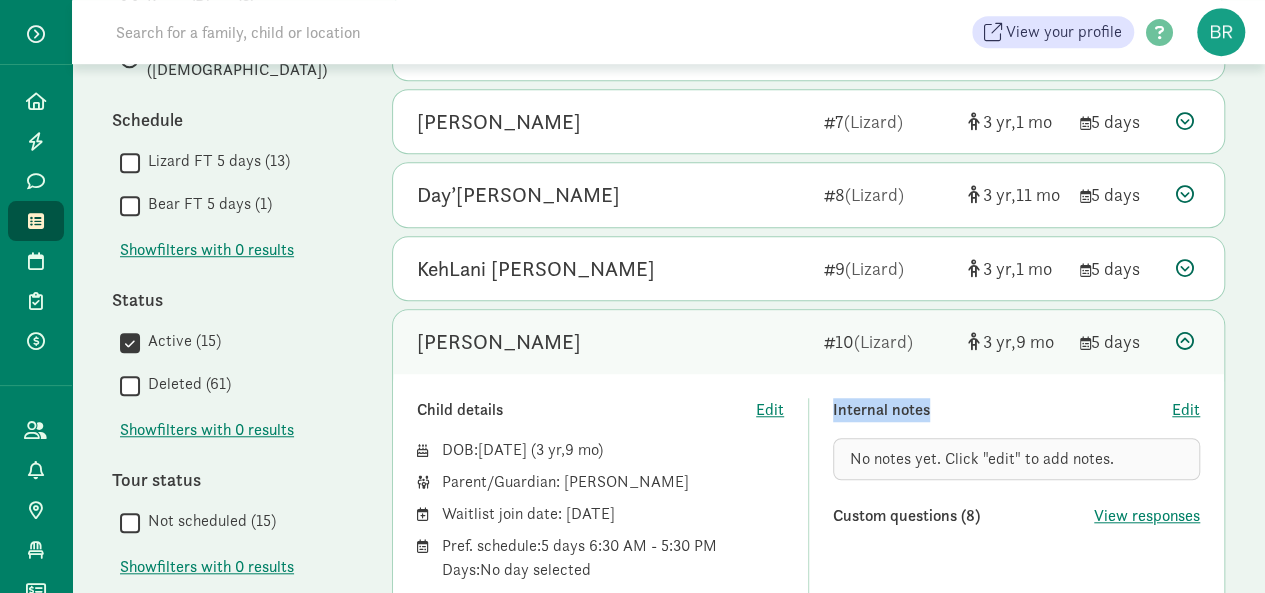 drag, startPoint x: 833, startPoint y: 399, endPoint x: 934, endPoint y: 403, distance: 101.07918 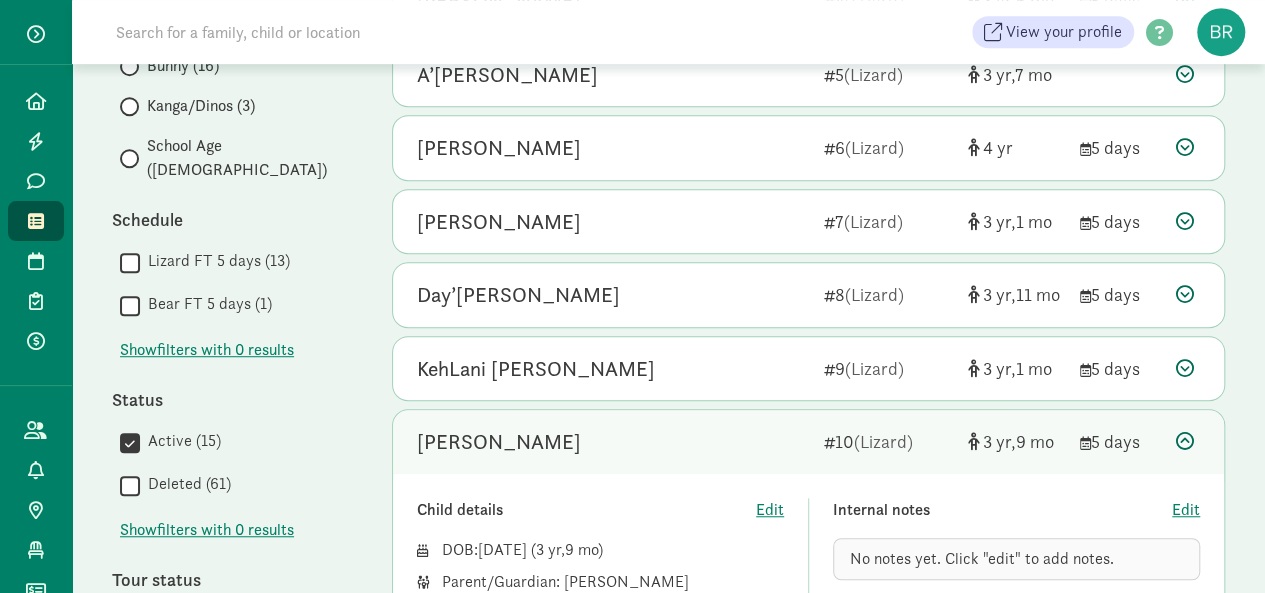 scroll, scrollTop: 400, scrollLeft: 0, axis: vertical 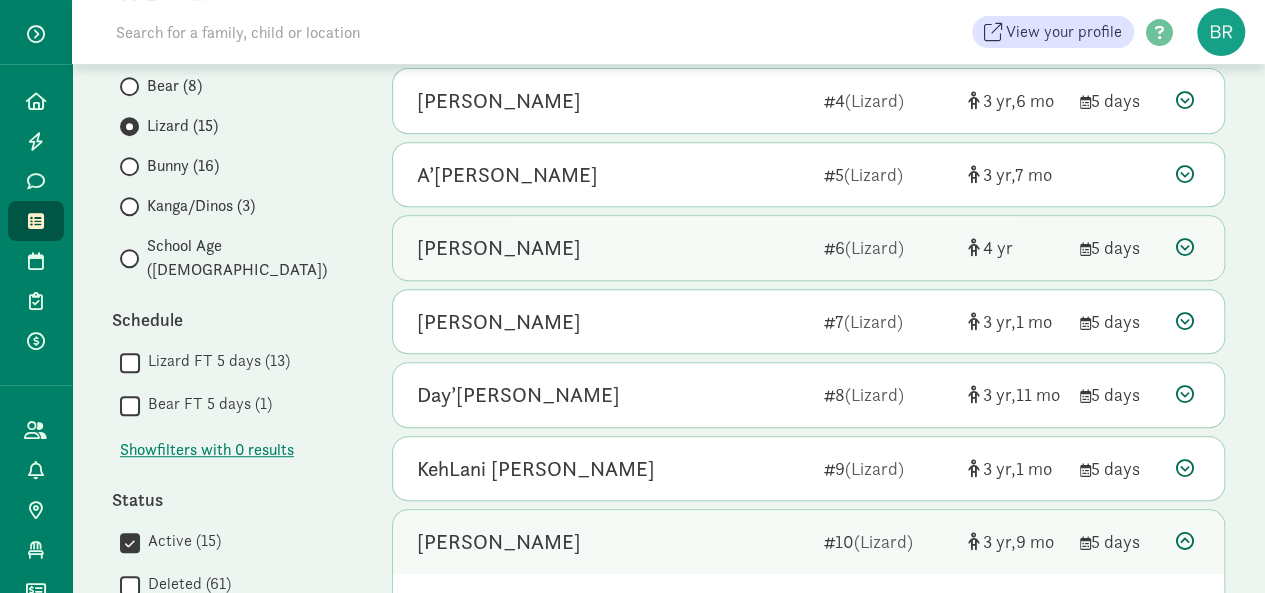 click on "4" at bounding box center (998, 247) 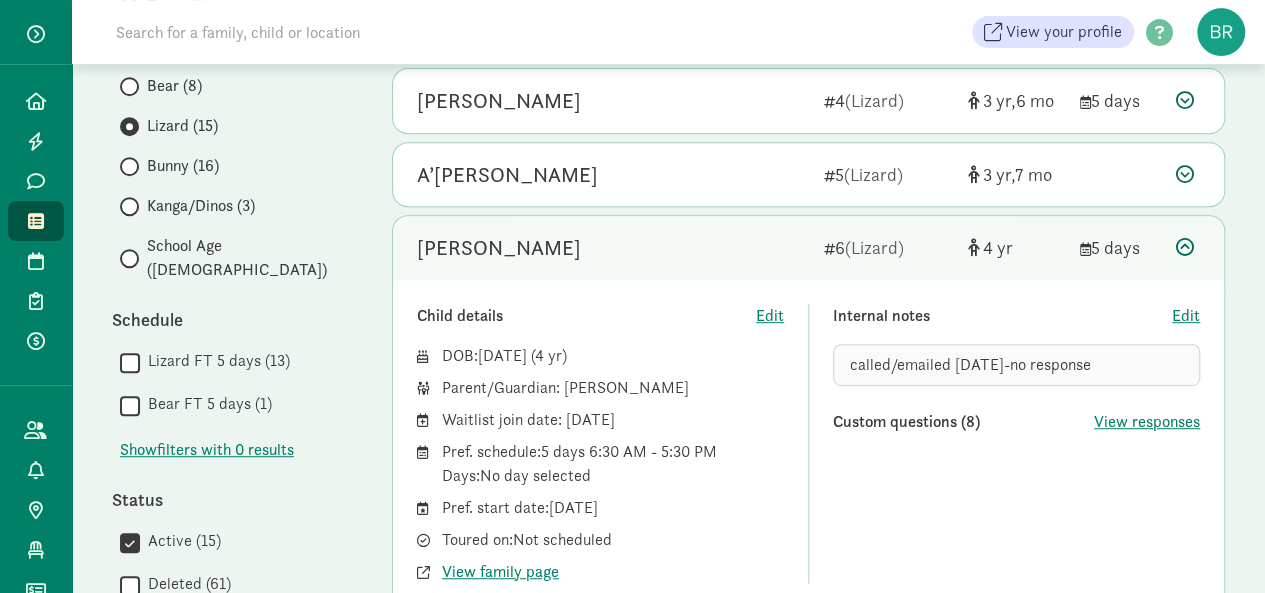 click on "[PERSON_NAME]        6  (Lizard)     4    5 days" at bounding box center [808, 248] 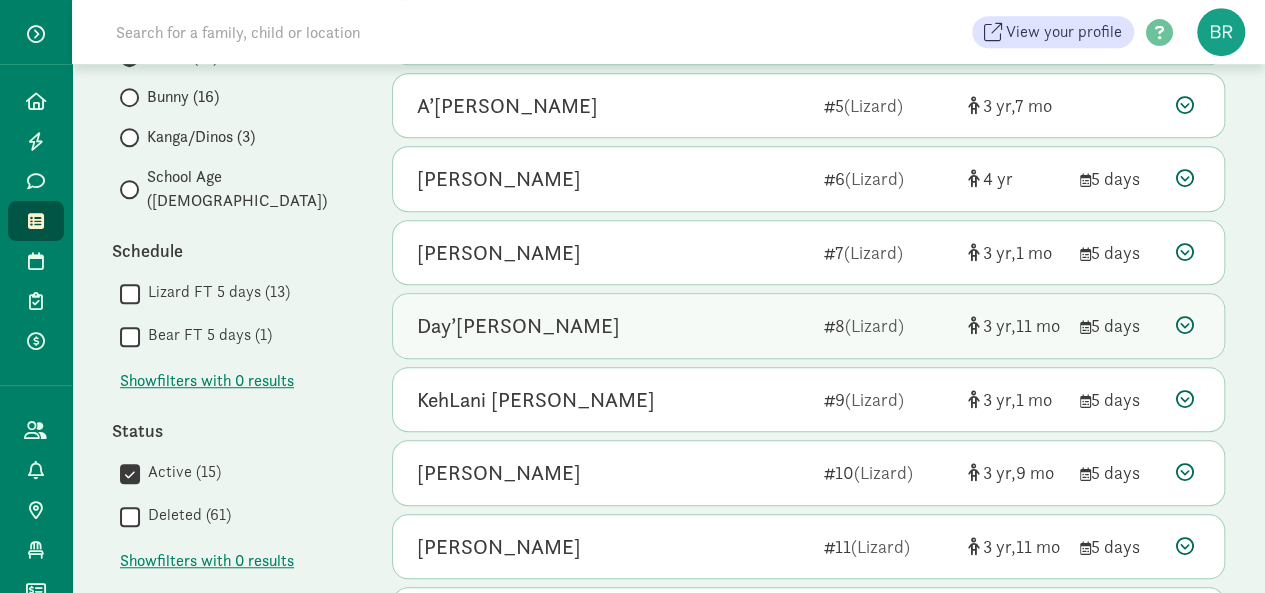 scroll, scrollTop: 500, scrollLeft: 0, axis: vertical 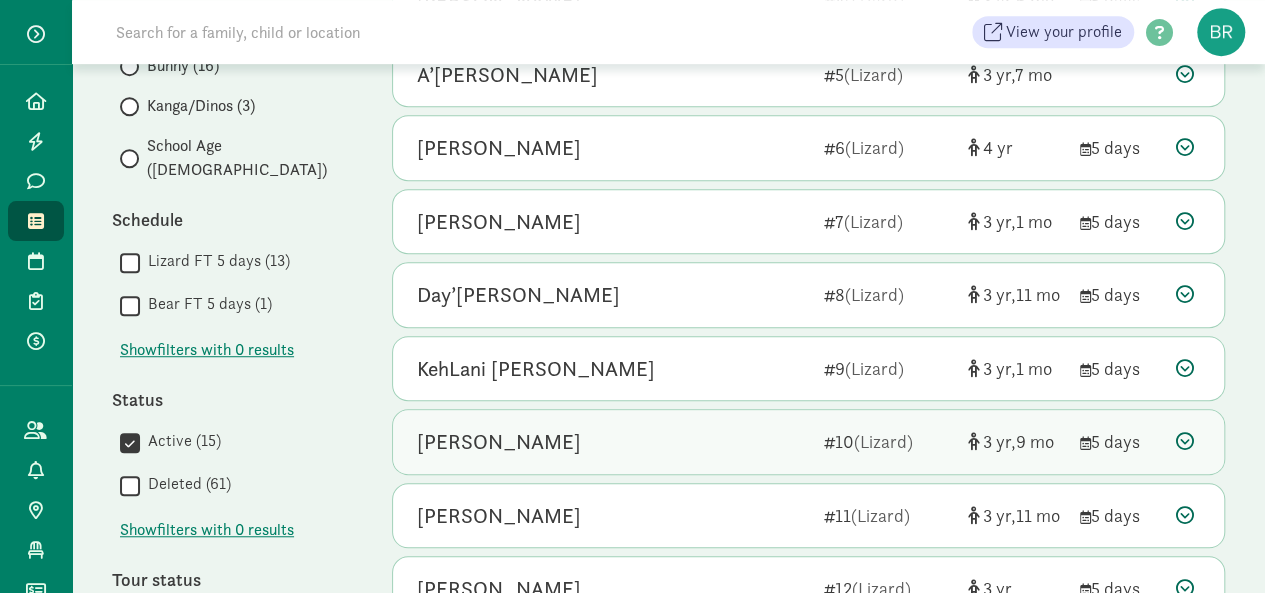 click on "[PERSON_NAME]        10  (Lizard)     3 9    5 days" at bounding box center (808, 442) 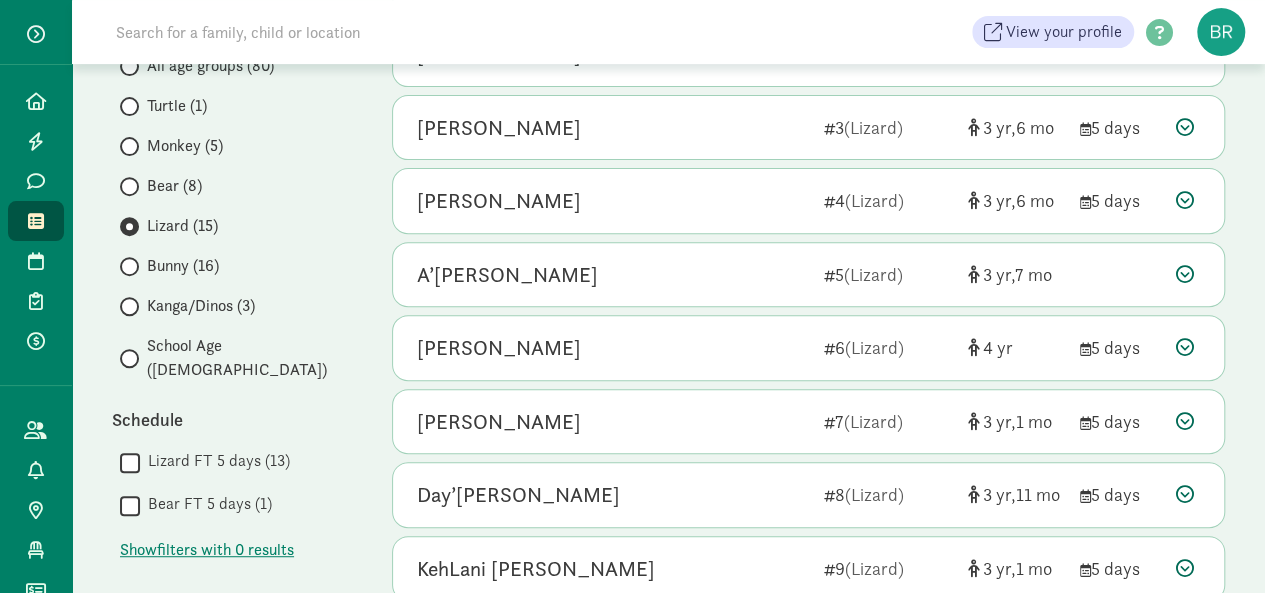 scroll, scrollTop: 600, scrollLeft: 0, axis: vertical 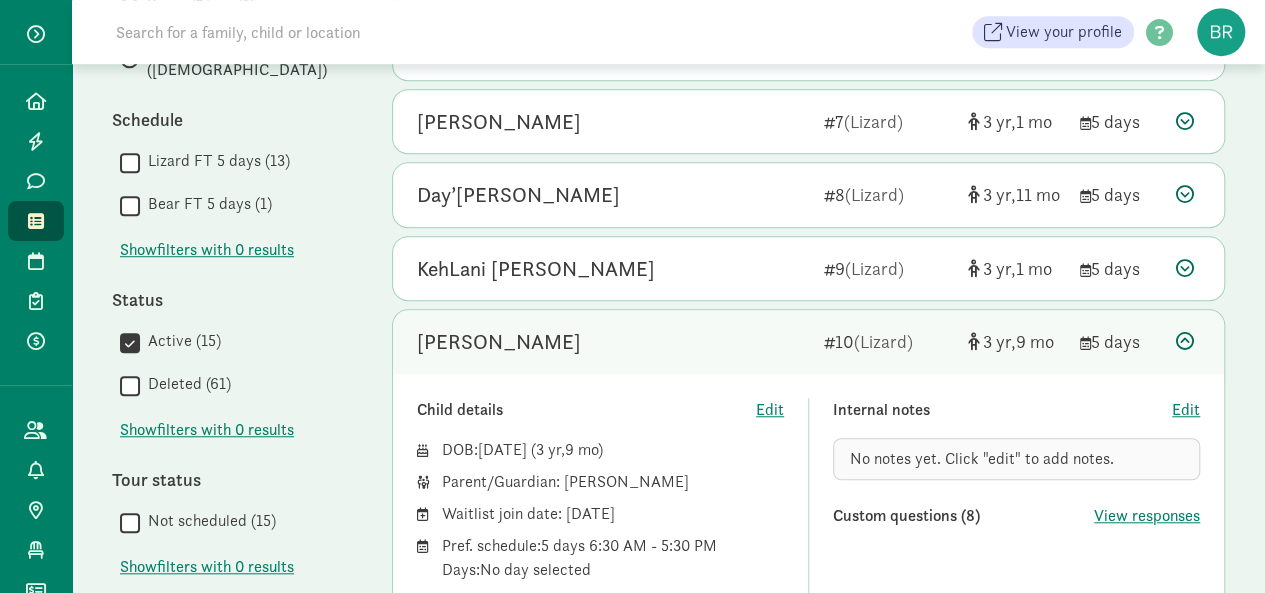 click on "[PERSON_NAME]" at bounding box center [612, 342] 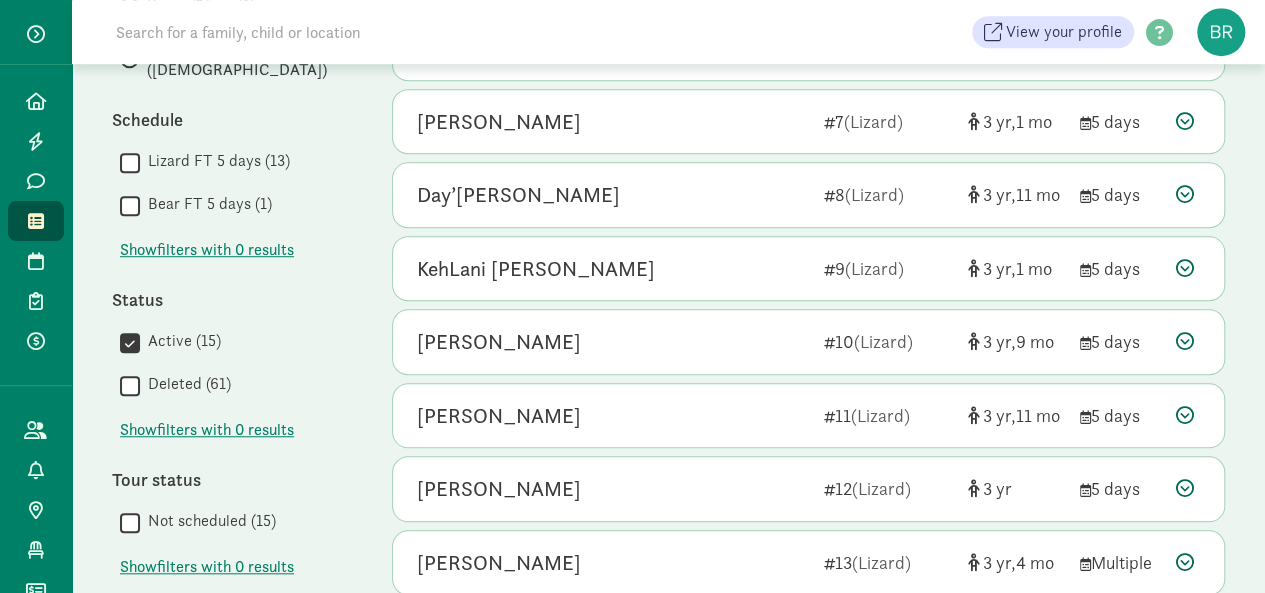 click on "Schedule" at bounding box center (232, 119) 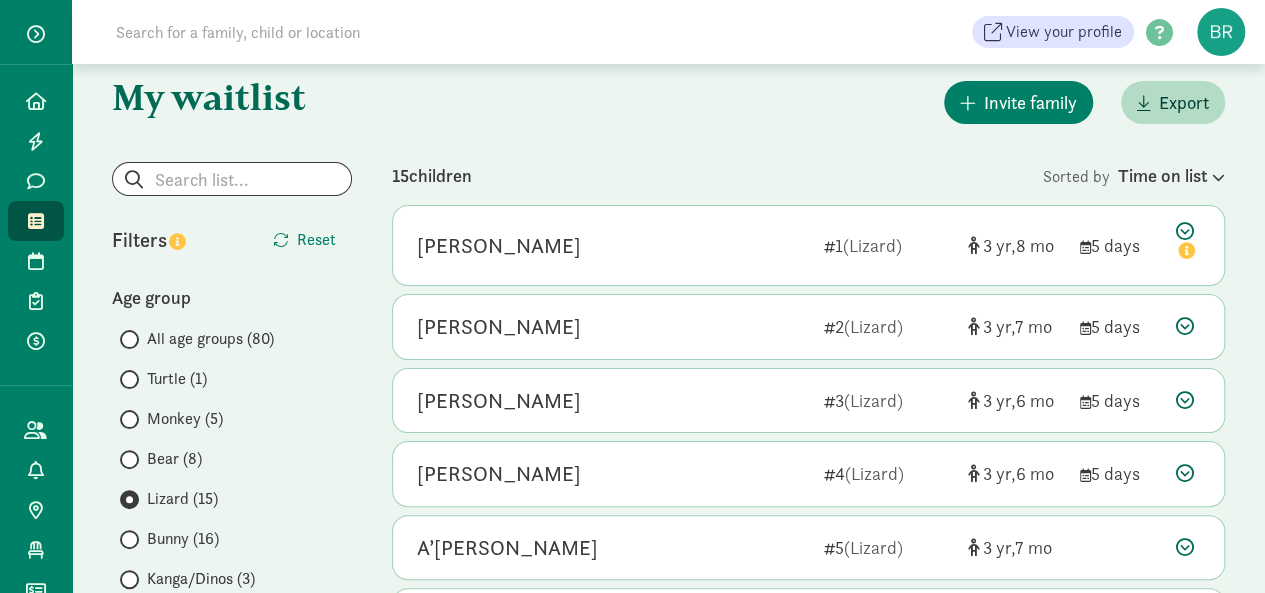 scroll, scrollTop: 0, scrollLeft: 0, axis: both 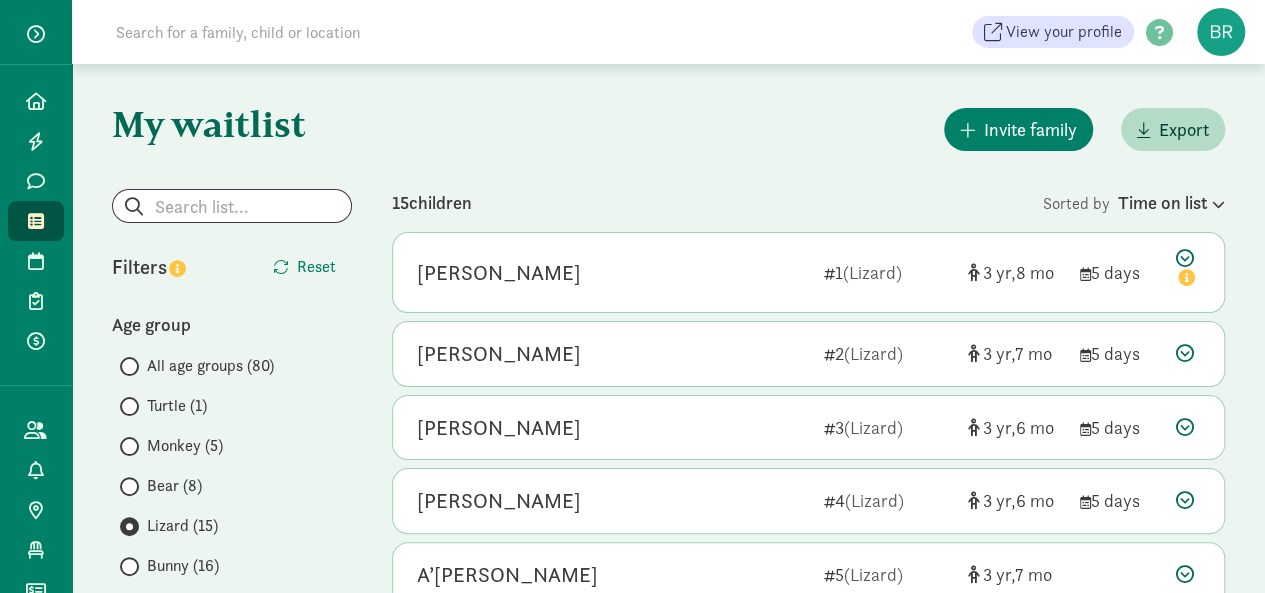 click on "My waitlist
Invite family
Export                   Show filters   Lizard        Reset                   Filters     Reset   Age group       All age groups (80)
Turtle (1)
Monkey (5)
Bear (8)
Lizard (15)
Bunny (16)
Kanga/Dinos (3)
School Age ([DEMOGRAPHIC_DATA])
Schedule        Lizard FT 5 days (13)
   Bear FT 5 days (1)
Show
filters with 0 results
Status        Active (15)
   Deleted (61)
Show
filters with 0 results
Tour status        Not scheduled (15)
Show
filters with 0 results
Custom questions        Answered YES to "Do you have a child already enrolled at SaSLS?" (1)
   Answered YES to "Are you a Federal Employee?" (1)
   Answered "How did you hear about SaSLS?" (15)
                  " 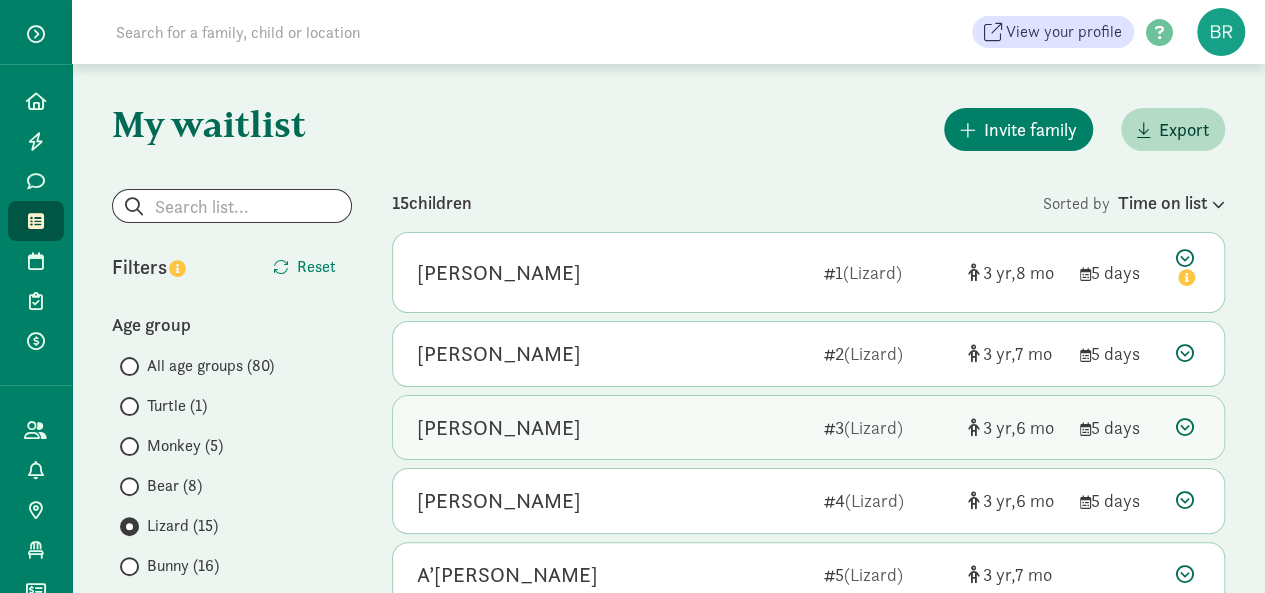 scroll, scrollTop: 0, scrollLeft: 0, axis: both 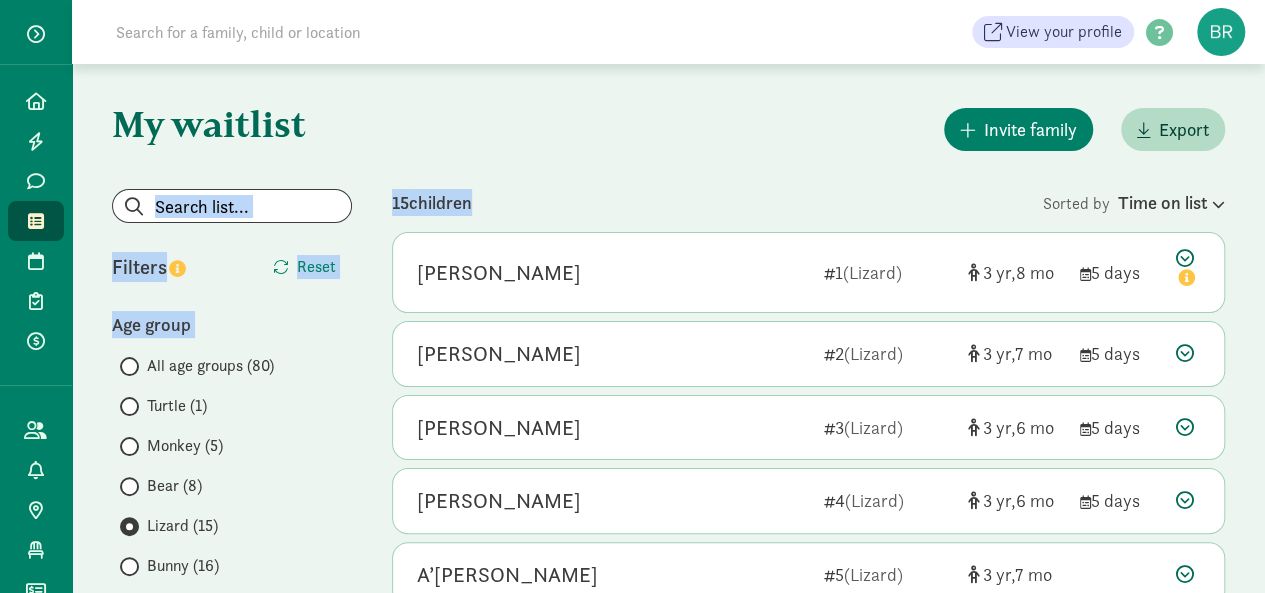 drag, startPoint x: 483, startPoint y: 199, endPoint x: 346, endPoint y: 177, distance: 138.75517 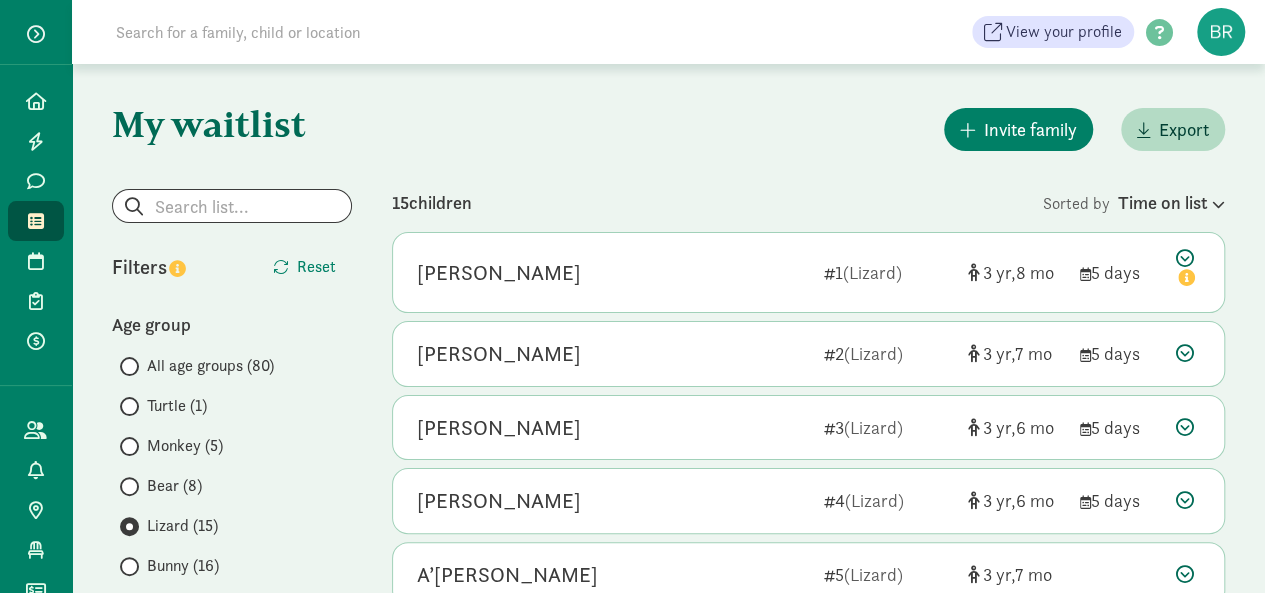 click on "My waitlist
Invite family
Export                   Show filters   Lizard        Reset                   Filters     Reset   Age group       All age groups (80)
Turtle (1)
Monkey (5)
Bear (8)
Lizard (15)
Bunny (16)
Kanga/Dinos (3)
School Age ([DEMOGRAPHIC_DATA])
Schedule        Lizard FT 5 days (13)
   Bear FT 5 days (1)
Show
filters with 0 results
Status        Active (15)
   Deleted (61)
Show
filters with 0 results
Tour status        Not scheduled (15)
Show
filters with 0 results
Custom questions        Answered YES to "Do you have a child already enrolled at SaSLS?" (1)
   Answered YES to "Are you a Federal Employee?" (1)
   Answered "How did you hear about SaSLS?" (15)
                  " 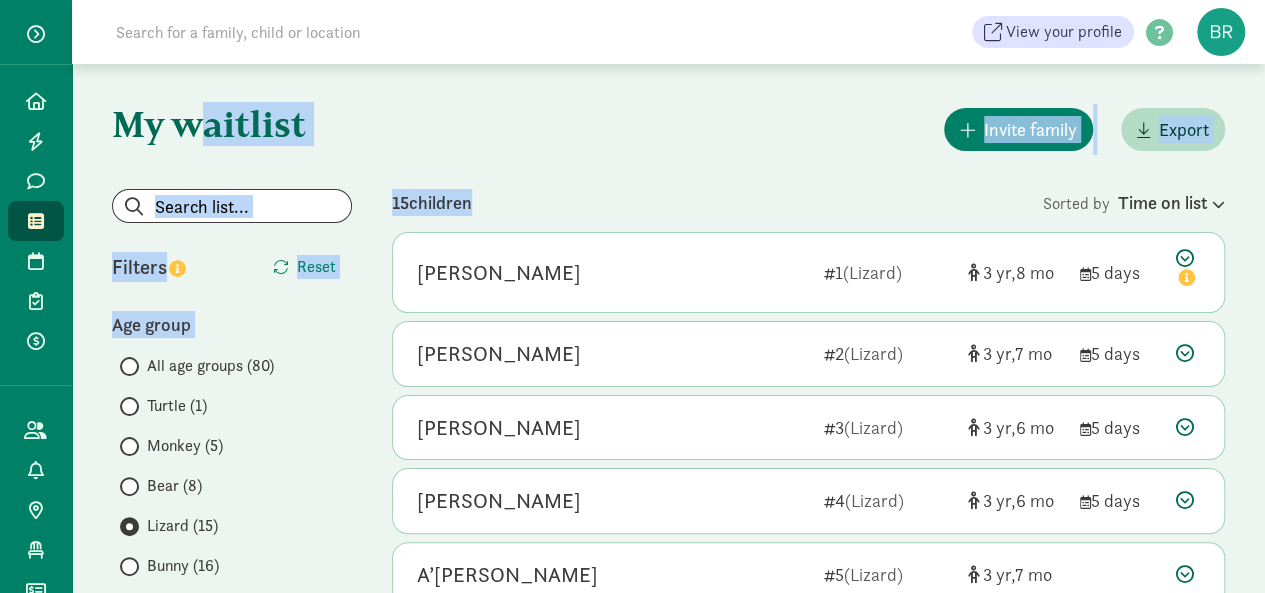drag, startPoint x: 488, startPoint y: 195, endPoint x: 200, endPoint y: 103, distance: 302.33755 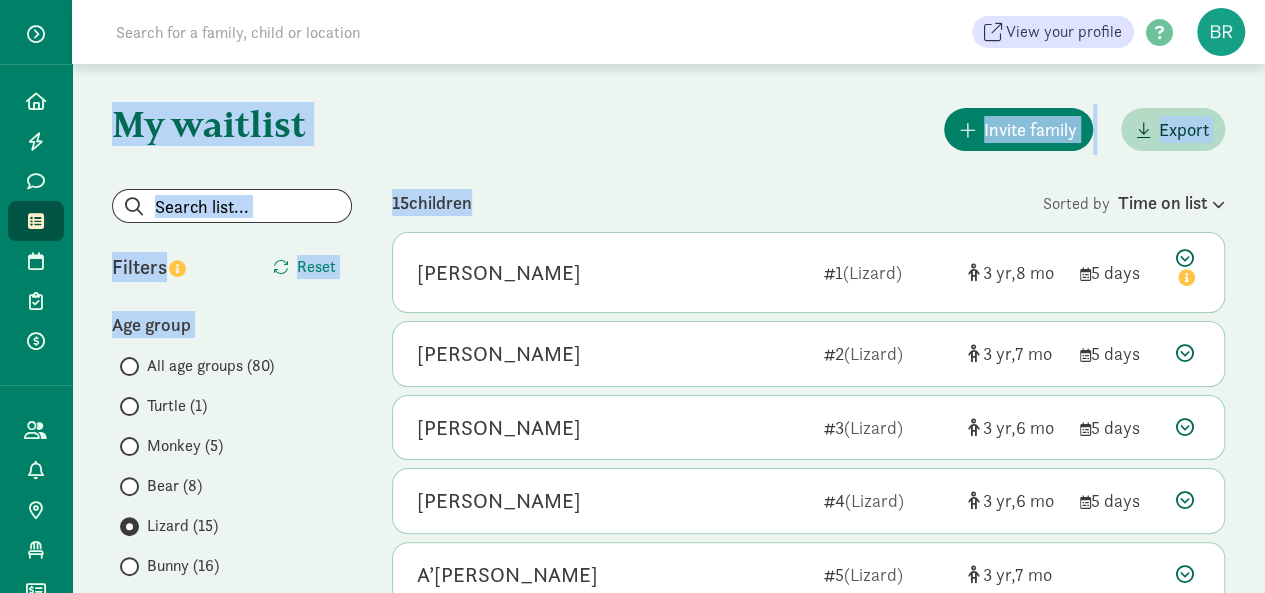 drag, startPoint x: 493, startPoint y: 203, endPoint x: 116, endPoint y: 103, distance: 390.03717 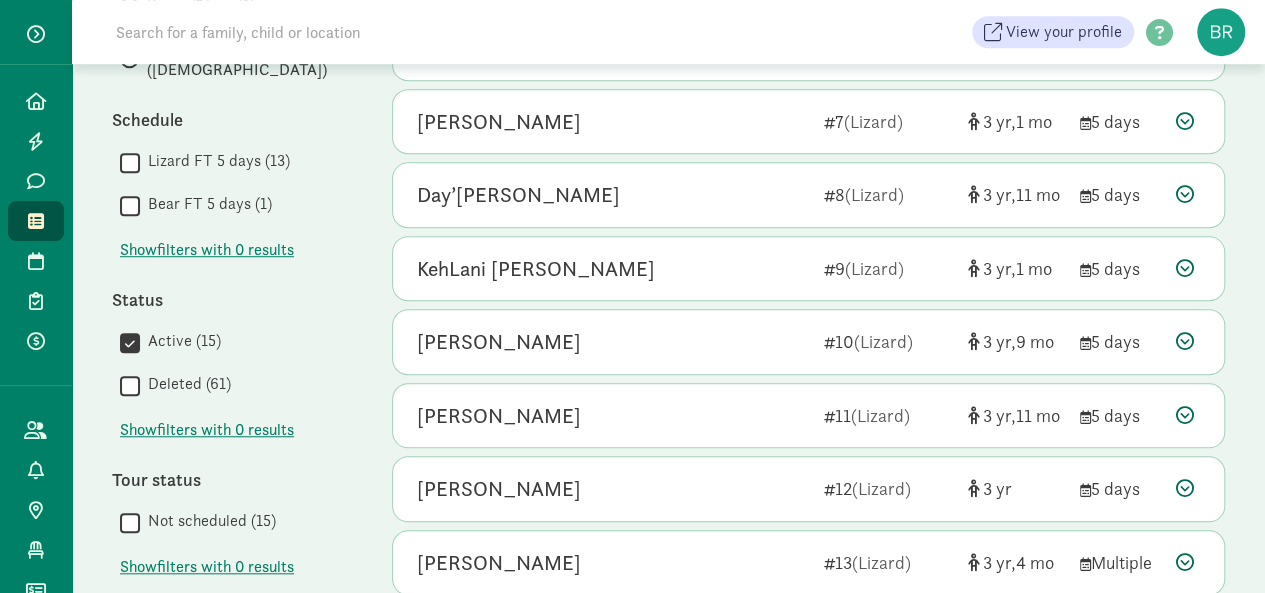 scroll, scrollTop: 700, scrollLeft: 0, axis: vertical 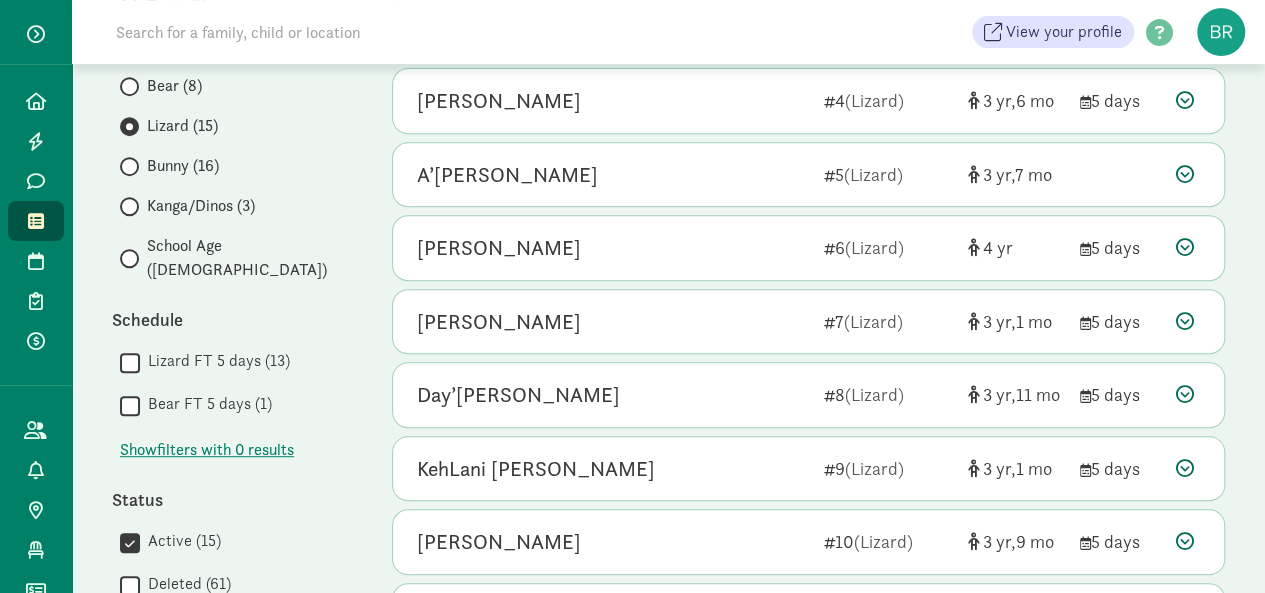 click on "My waitlist
Invite family
Export                   Show filters   Lizard        Reset                   Filters     Reset   Age group       All age groups (80)
Turtle (1)
Monkey (5)
Bear (8)
Lizard (15)
Bunny (16)
Kanga/Dinos (3)
School Age ([DEMOGRAPHIC_DATA])
Schedule        Lizard FT 5 days (13)
   Bear FT 5 days (1)
Show
filters with 0 results
Status        Active (15)
   Deleted (61)
Show
filters with 0 results
Tour status        Not scheduled (15)
Show
filters with 0 results
Custom questions        Answered YES to "Do you have a child already enrolled at SaSLS?" (1)
   Answered YES to "Are you a Federal Employee?" (1)
   Answered "How did you hear about SaSLS?" (15)
                  " 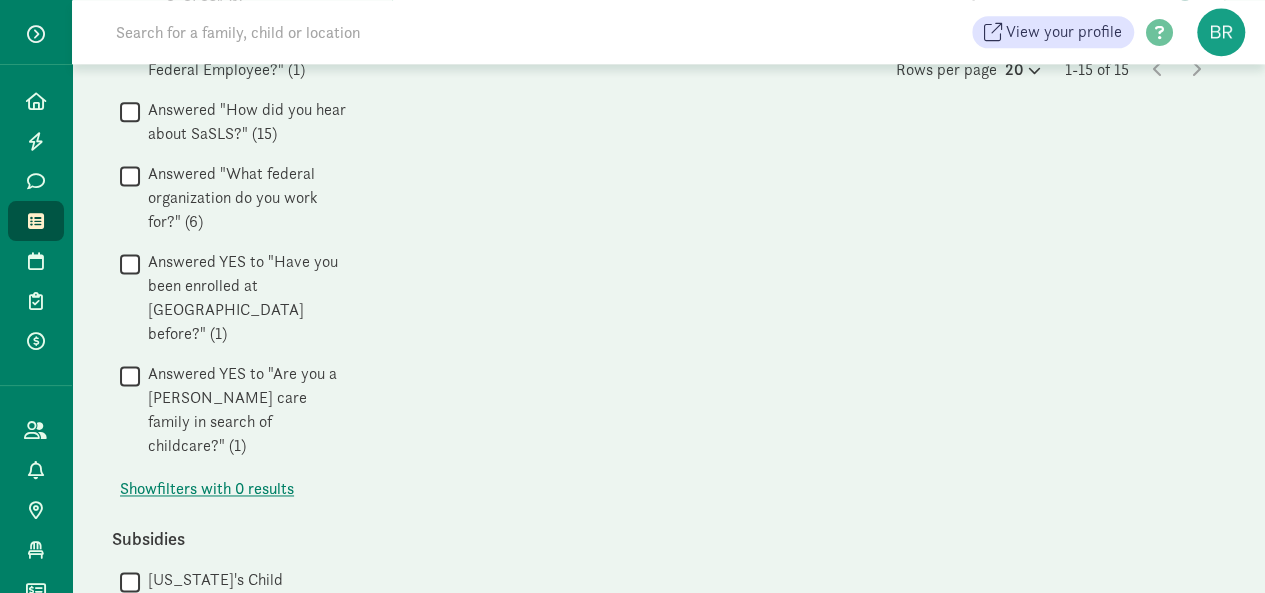 scroll, scrollTop: 1357, scrollLeft: 0, axis: vertical 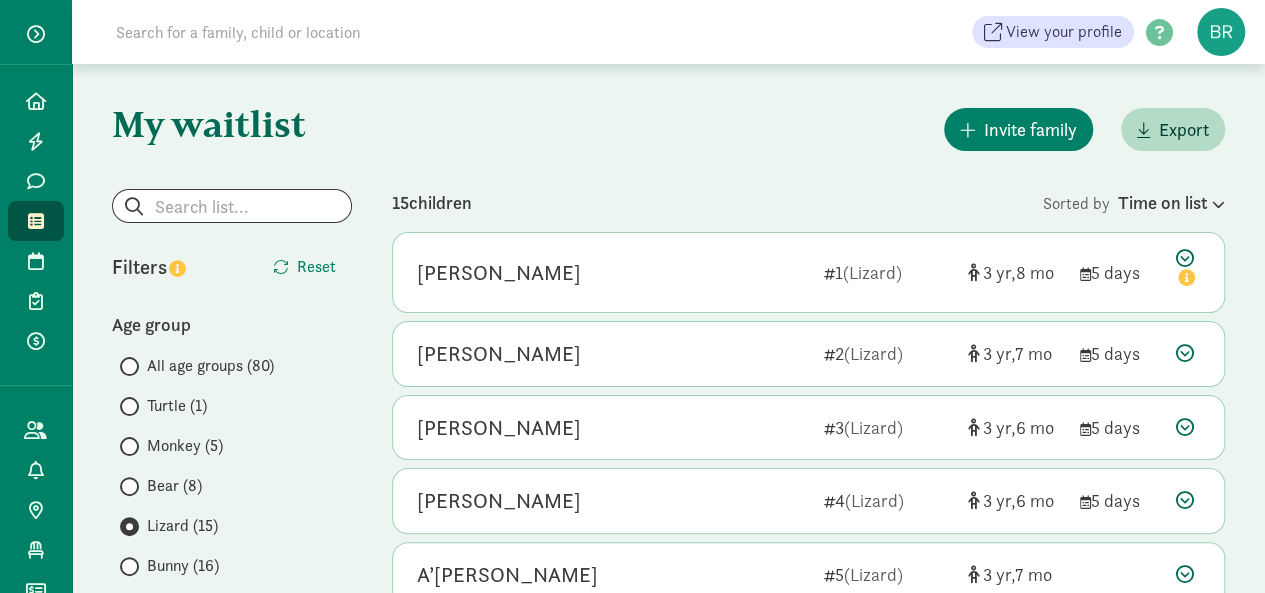 click on "Invite family
Export" at bounding box center [808, 129] 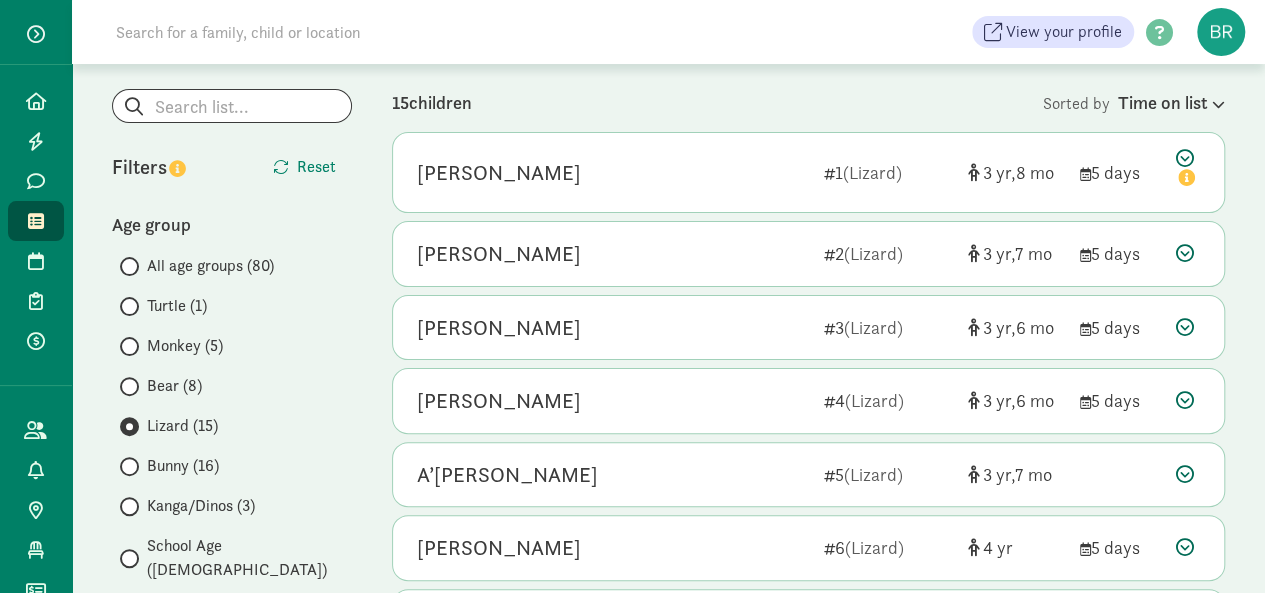 scroll, scrollTop: 0, scrollLeft: 0, axis: both 